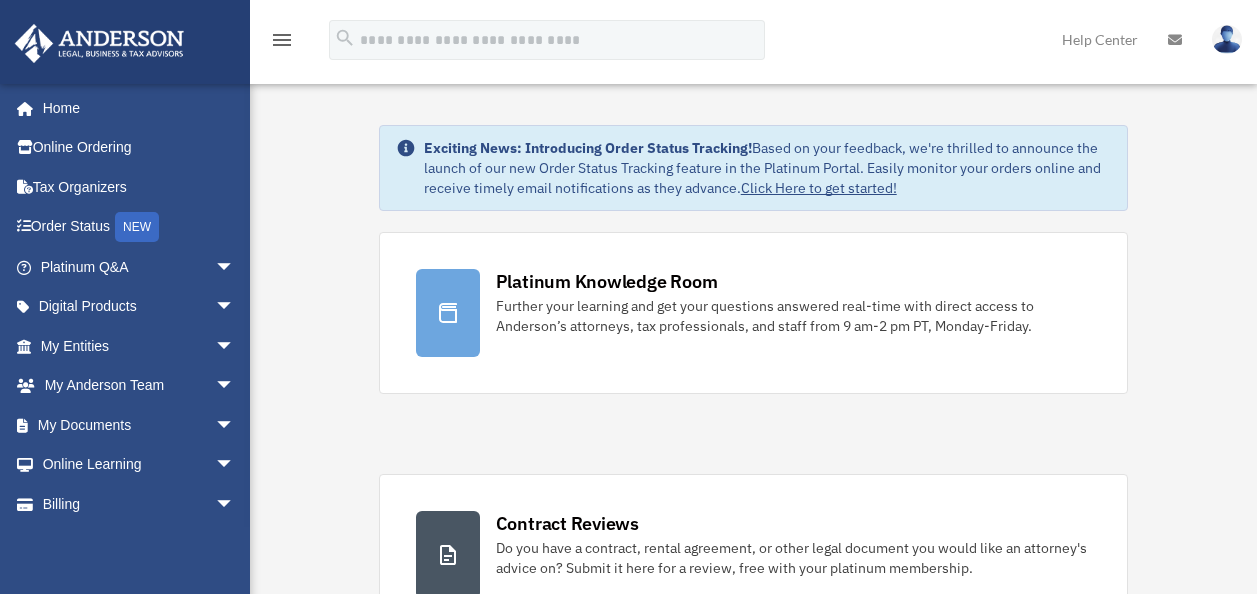 scroll, scrollTop: 0, scrollLeft: 0, axis: both 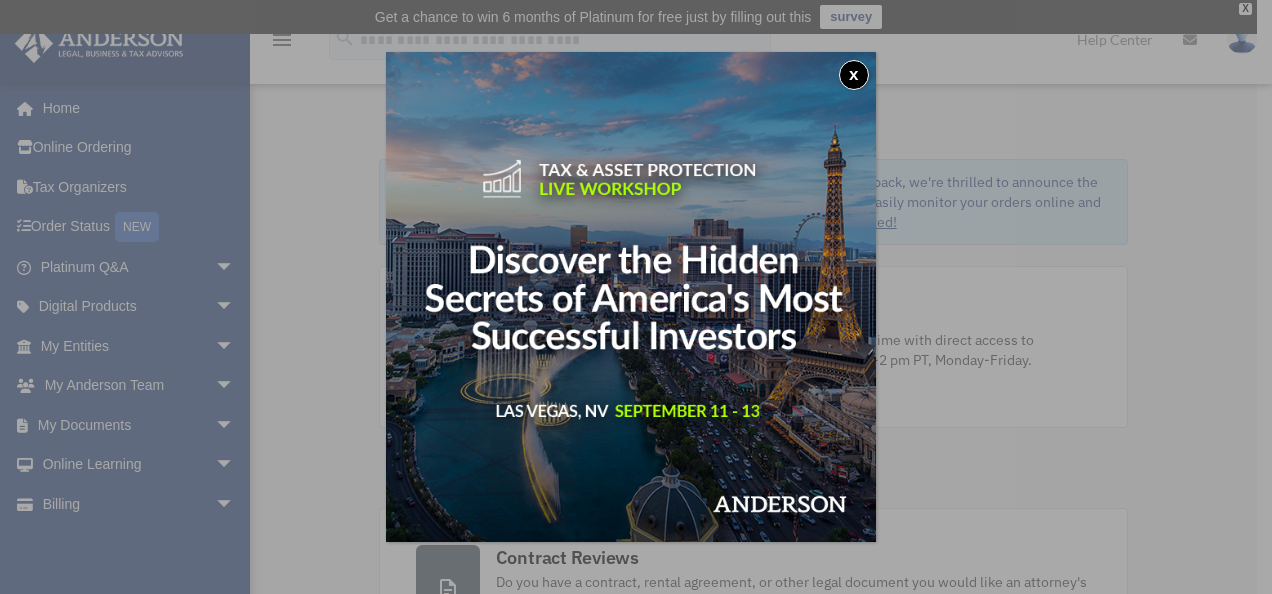 click on "x" at bounding box center (854, 75) 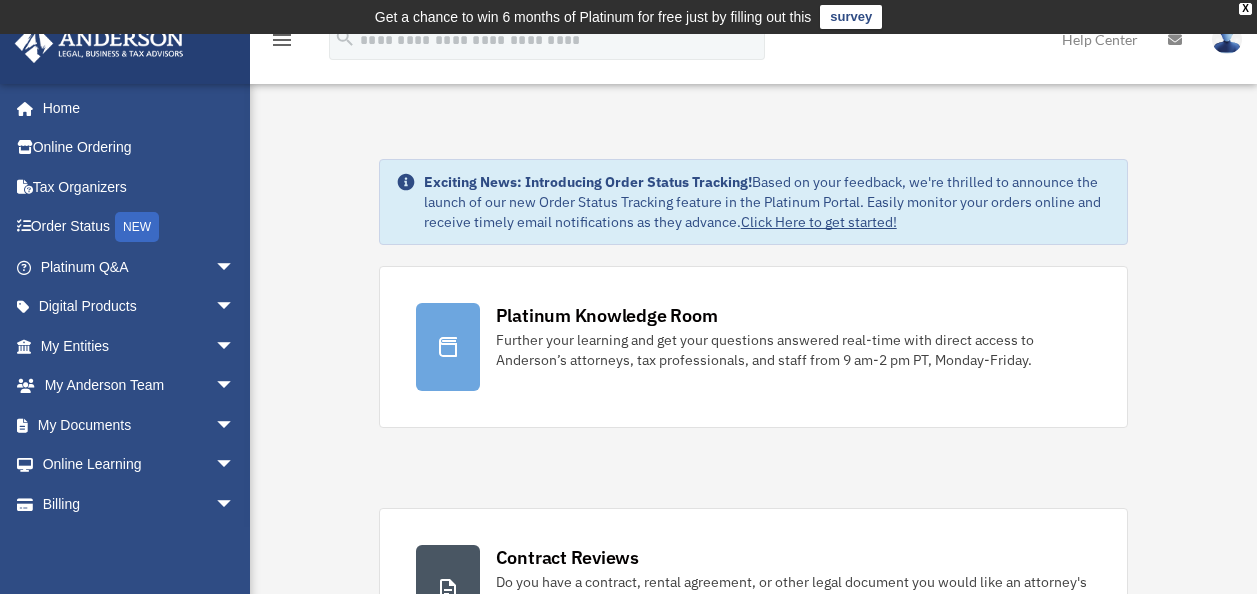 click on "Click Here to get started!" at bounding box center (819, 222) 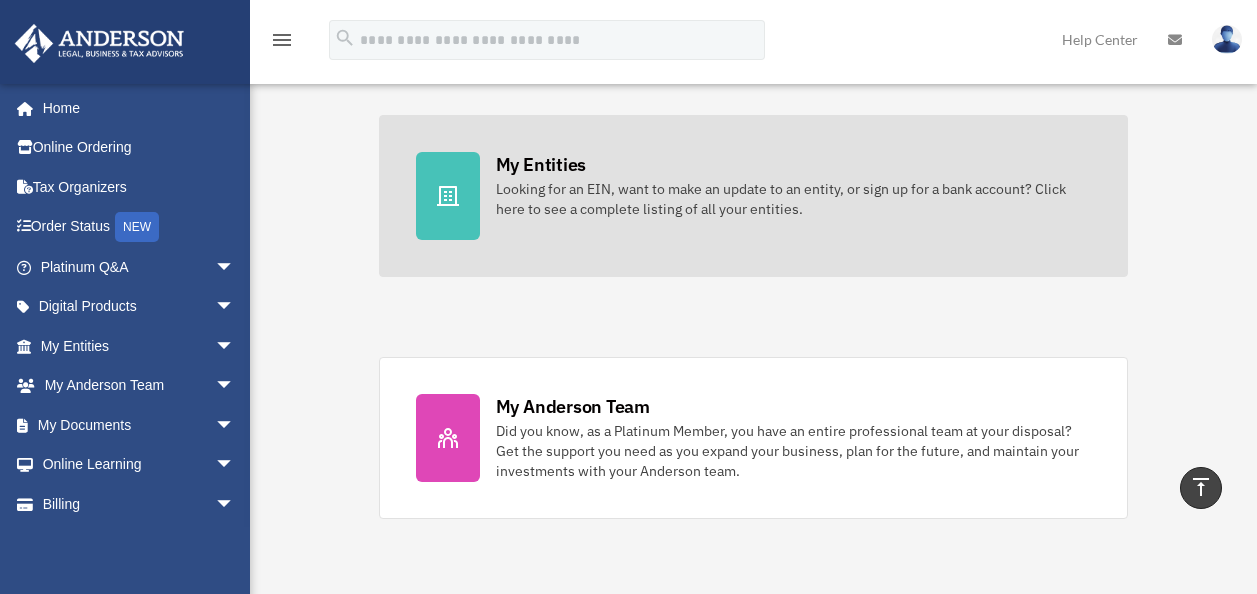scroll, scrollTop: 637, scrollLeft: 0, axis: vertical 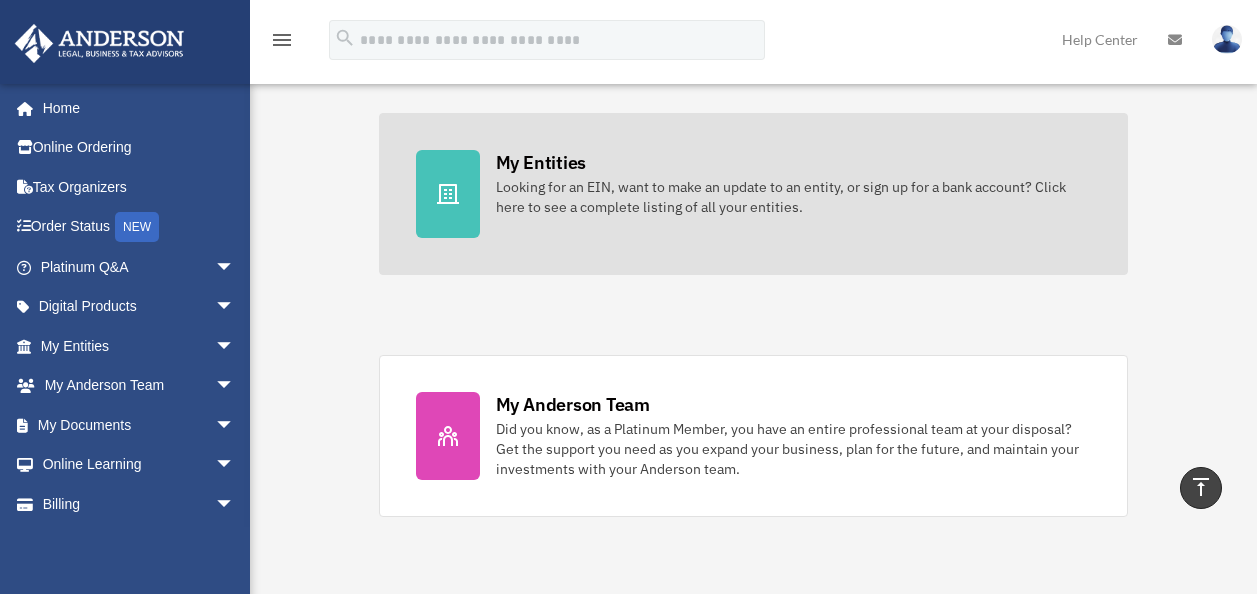 click on "Looking for an EIN, want to  make an update to an entity, or sign up for a bank account?  Click here to see a complete listing of all your entities." at bounding box center (794, 197) 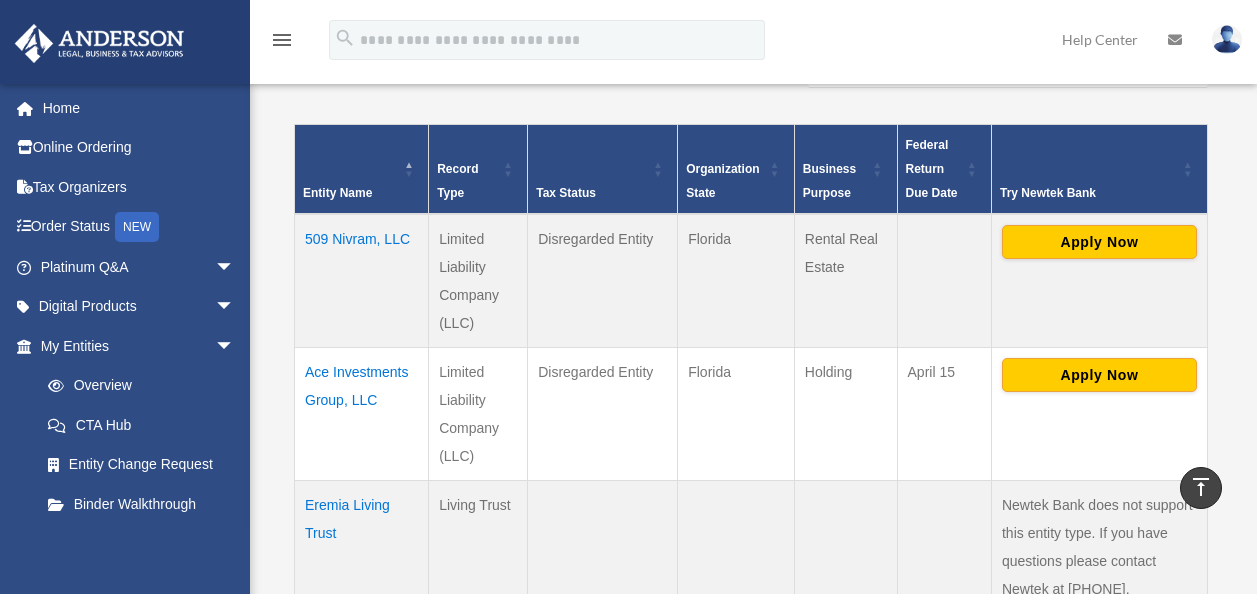 scroll, scrollTop: 430, scrollLeft: 0, axis: vertical 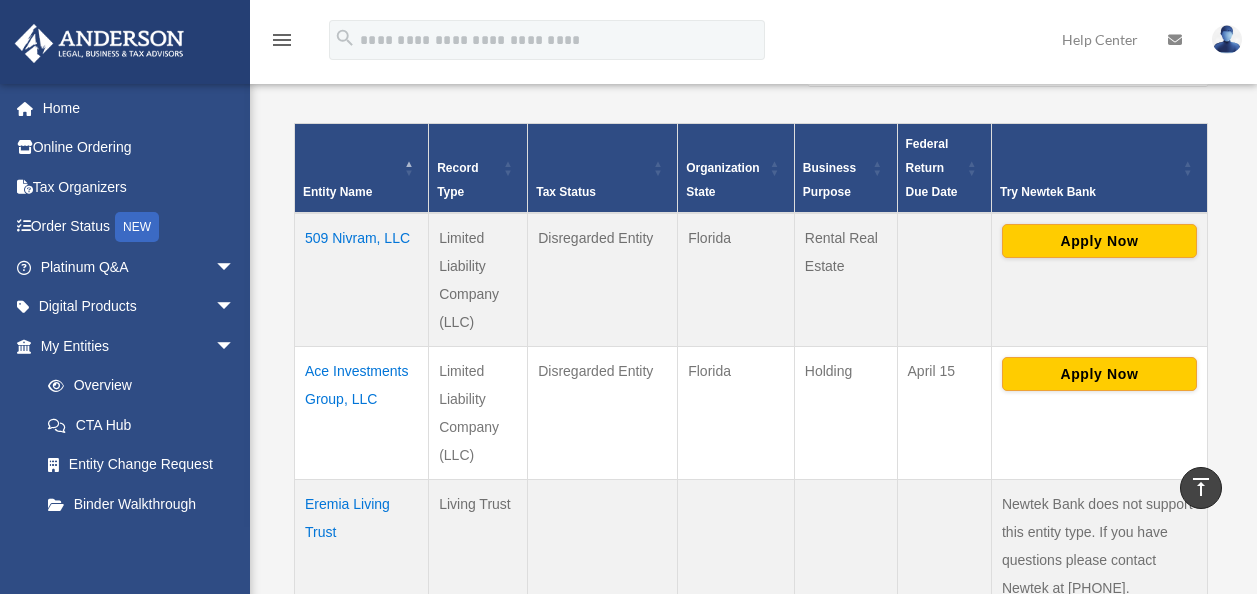 click on "509 Nivram, LLC" at bounding box center [362, 280] 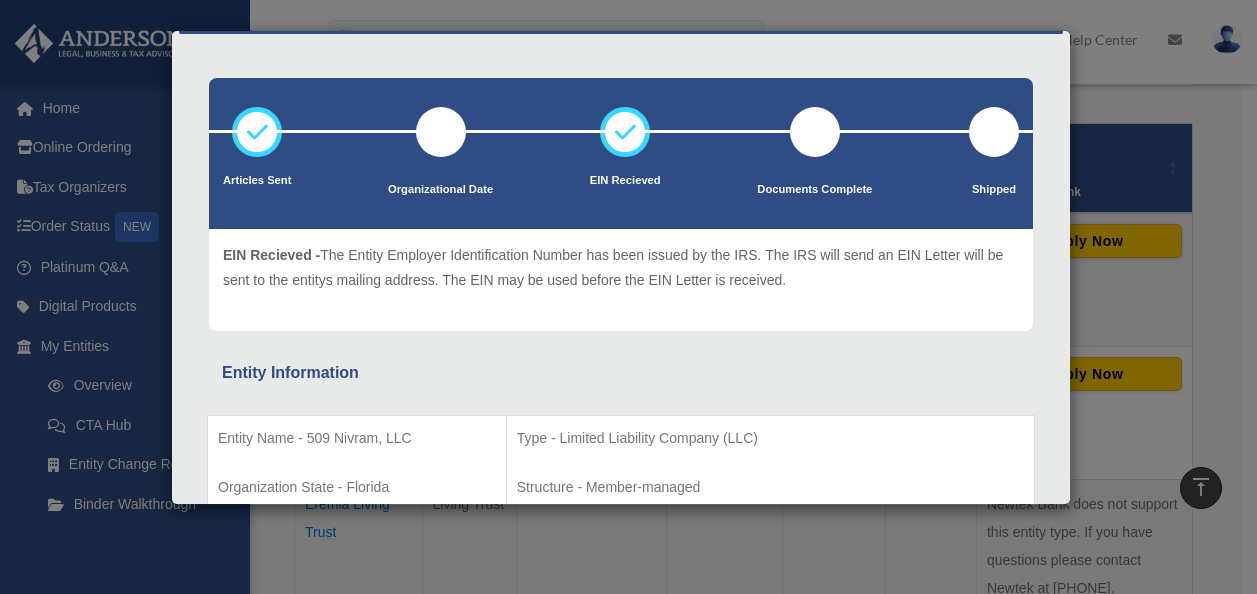 scroll, scrollTop: 0, scrollLeft: 0, axis: both 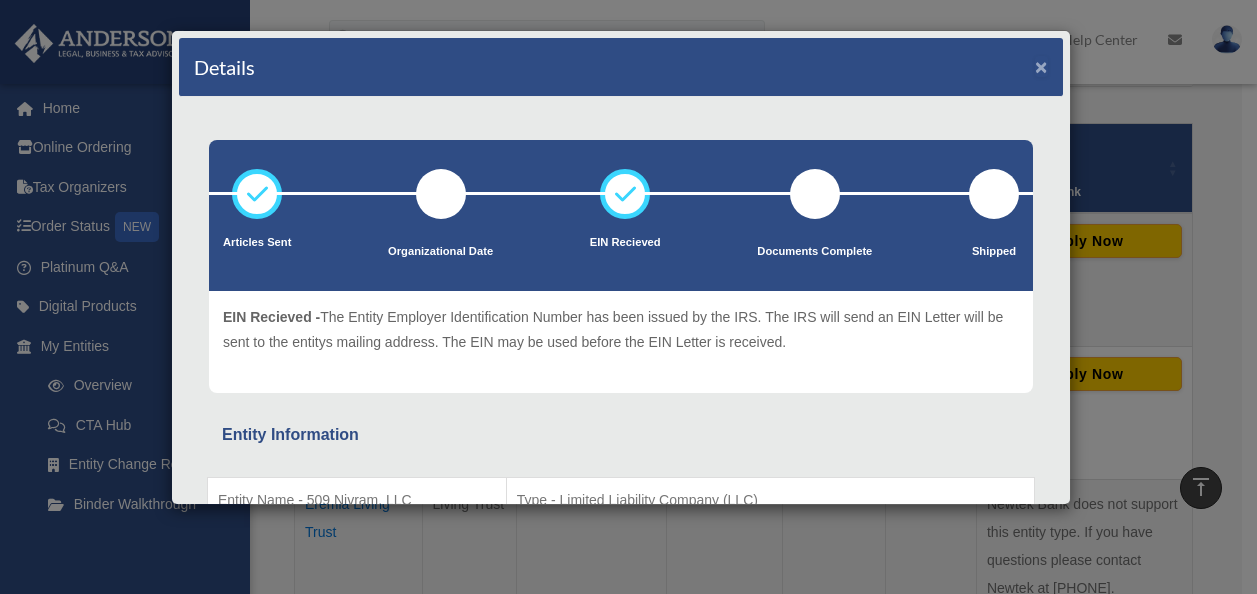 click on "×" at bounding box center (1041, 66) 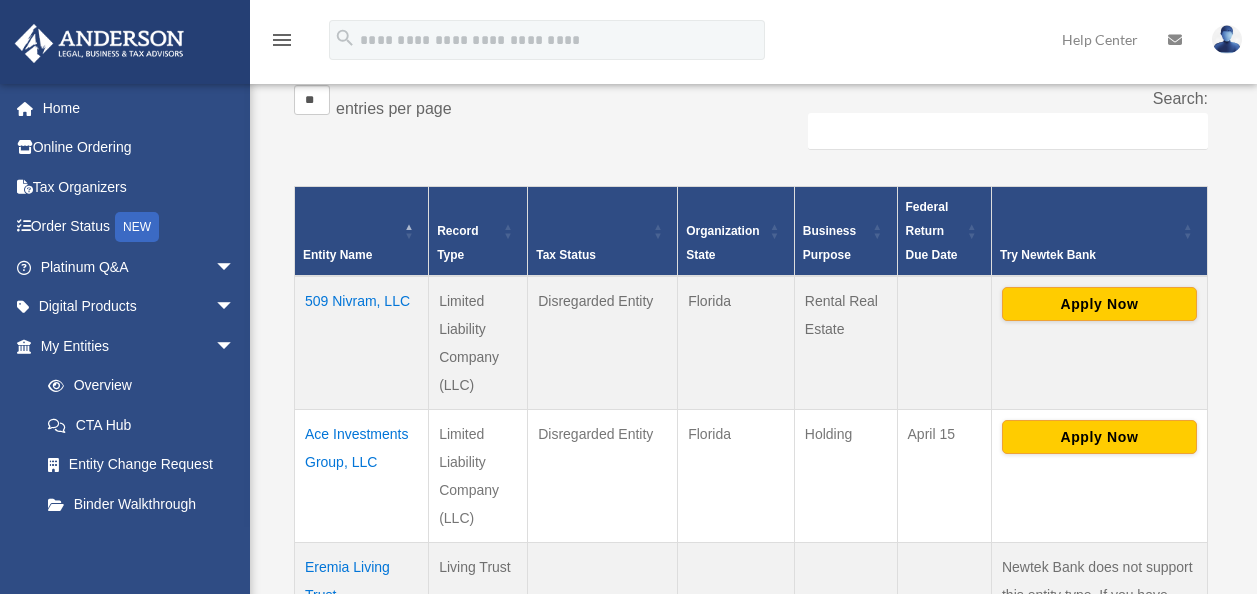 scroll, scrollTop: 373, scrollLeft: 0, axis: vertical 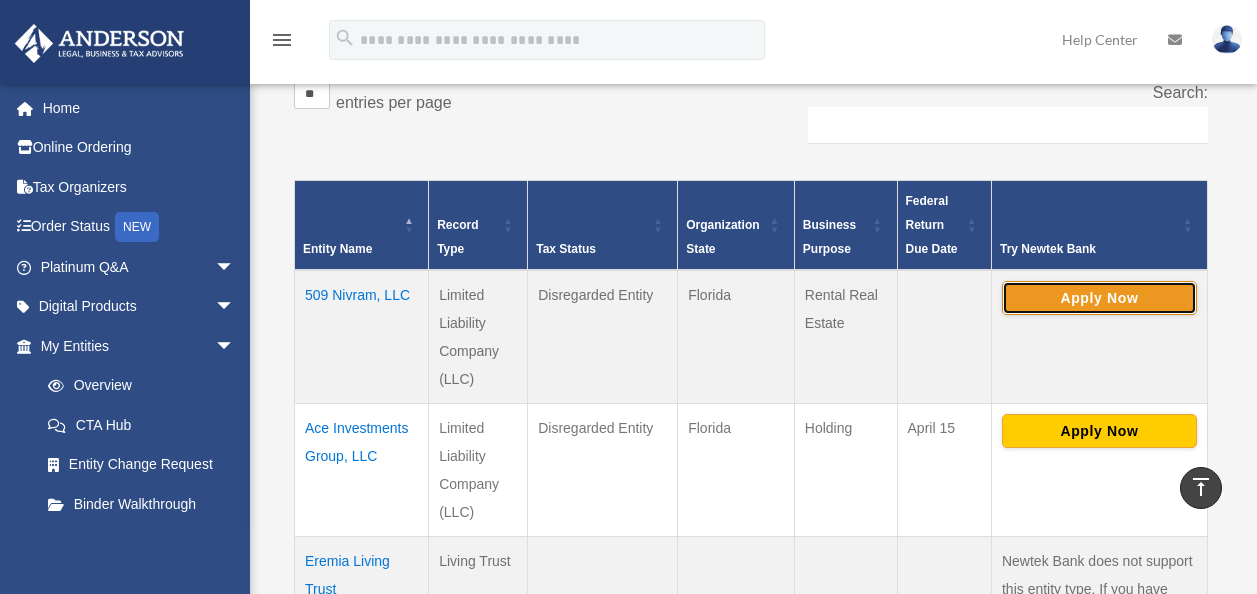 click on "Apply
Now" at bounding box center [1099, 298] 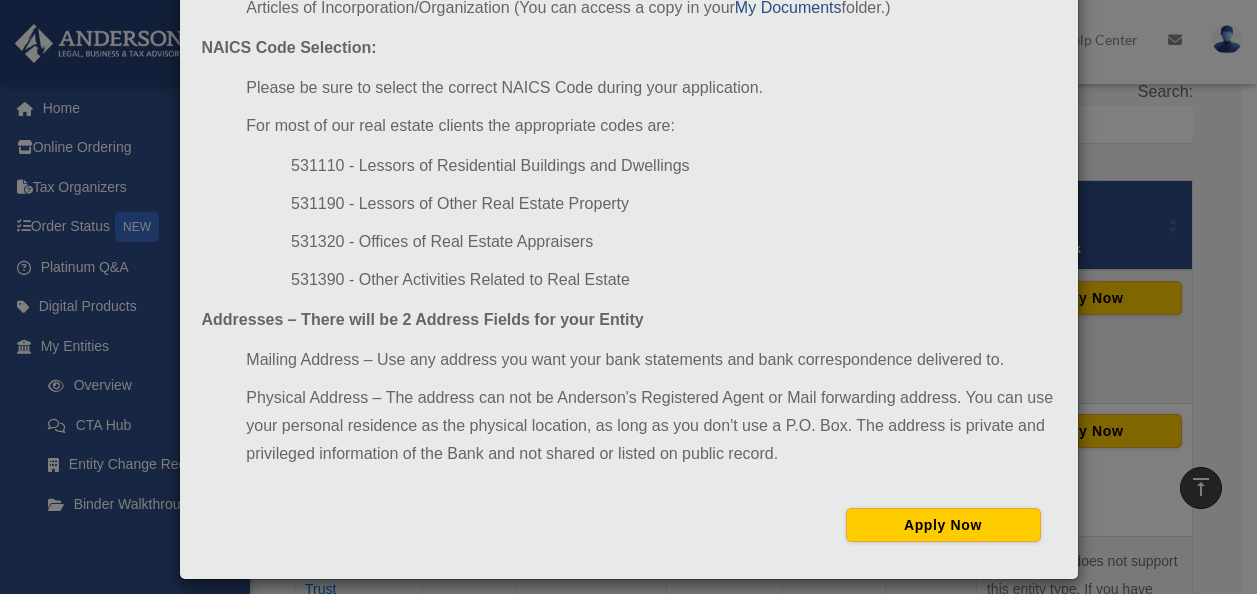 scroll, scrollTop: 324, scrollLeft: 0, axis: vertical 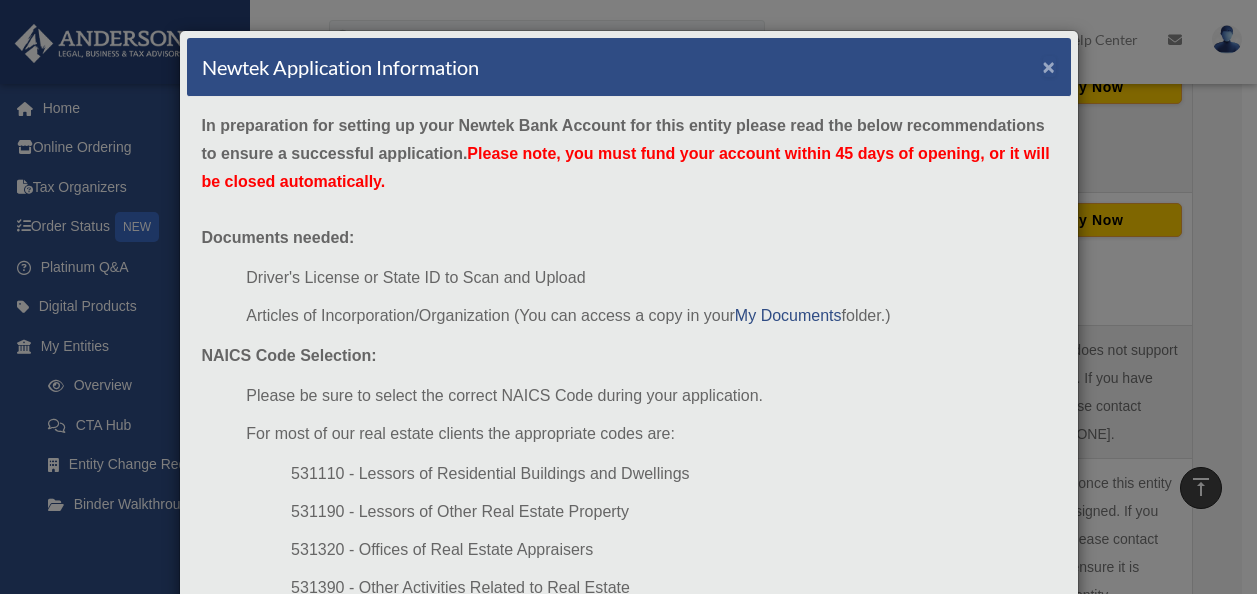 click on "×" at bounding box center [1049, 66] 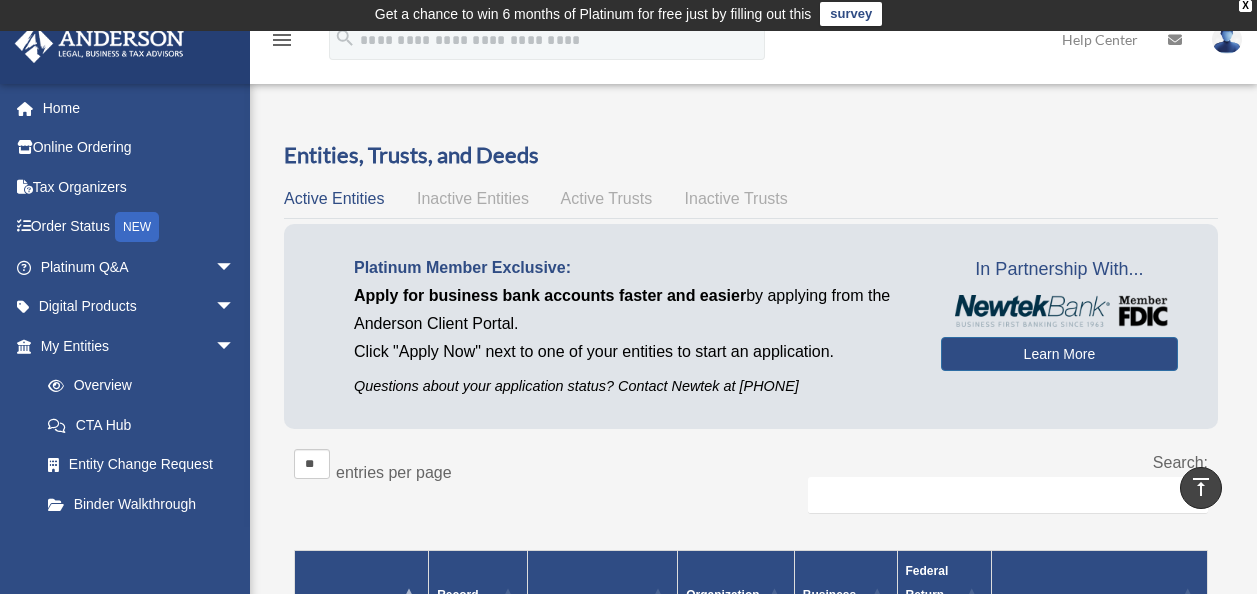 scroll, scrollTop: 0, scrollLeft: 0, axis: both 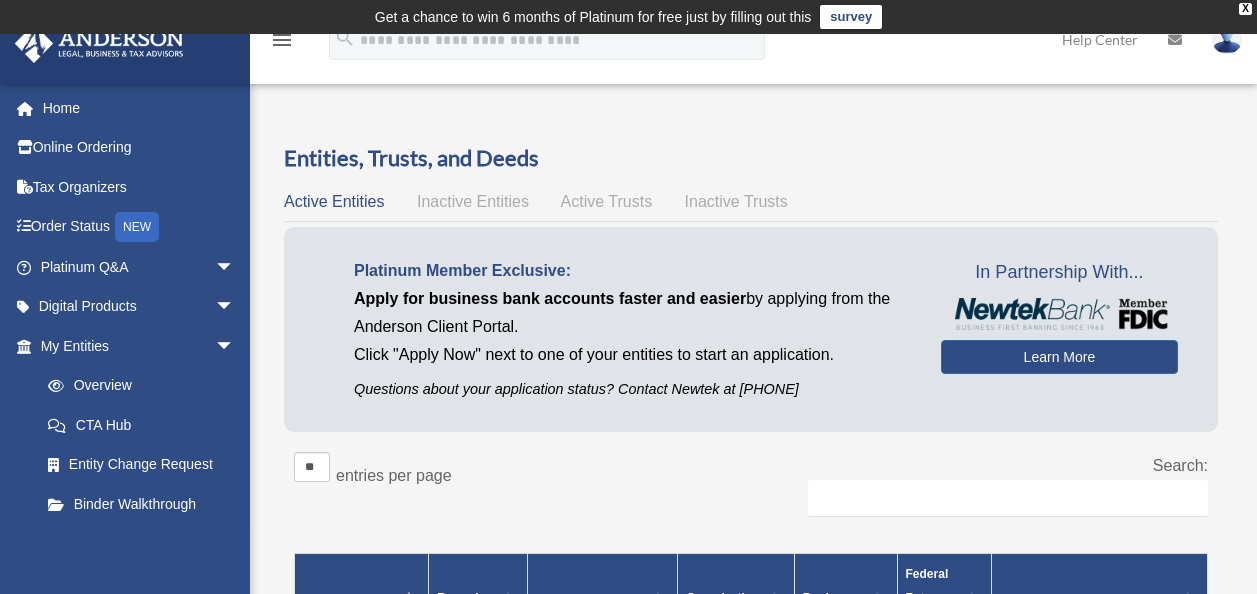 click on "Inactive Entities" at bounding box center (473, 201) 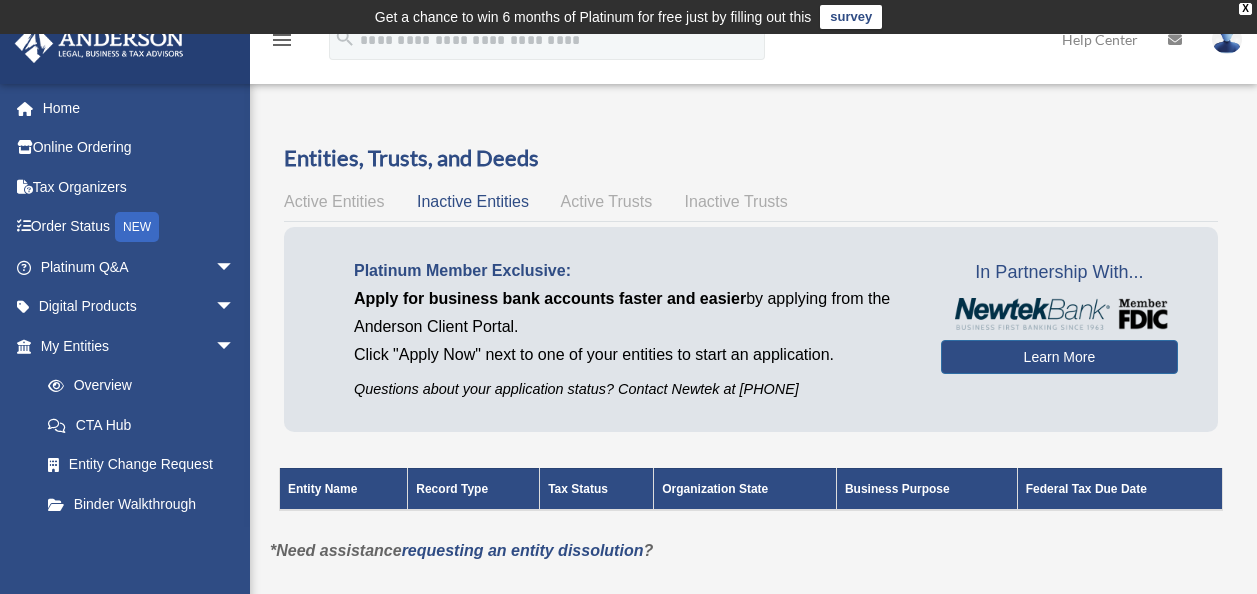 click on "Active Trusts" at bounding box center [607, 201] 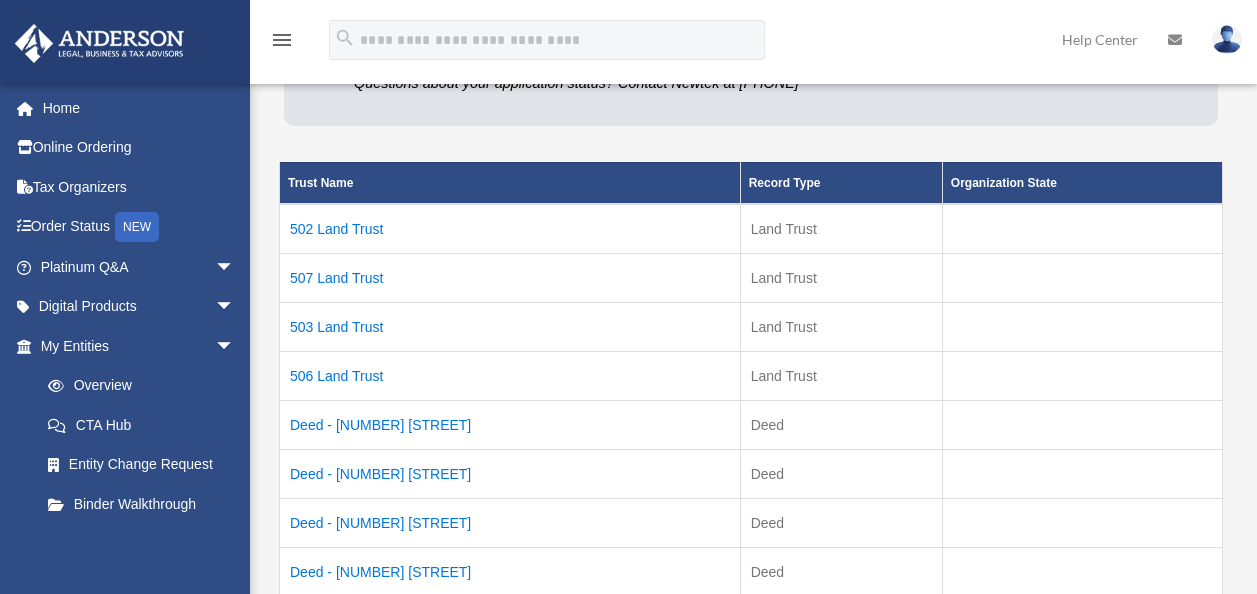 scroll, scrollTop: 319, scrollLeft: 0, axis: vertical 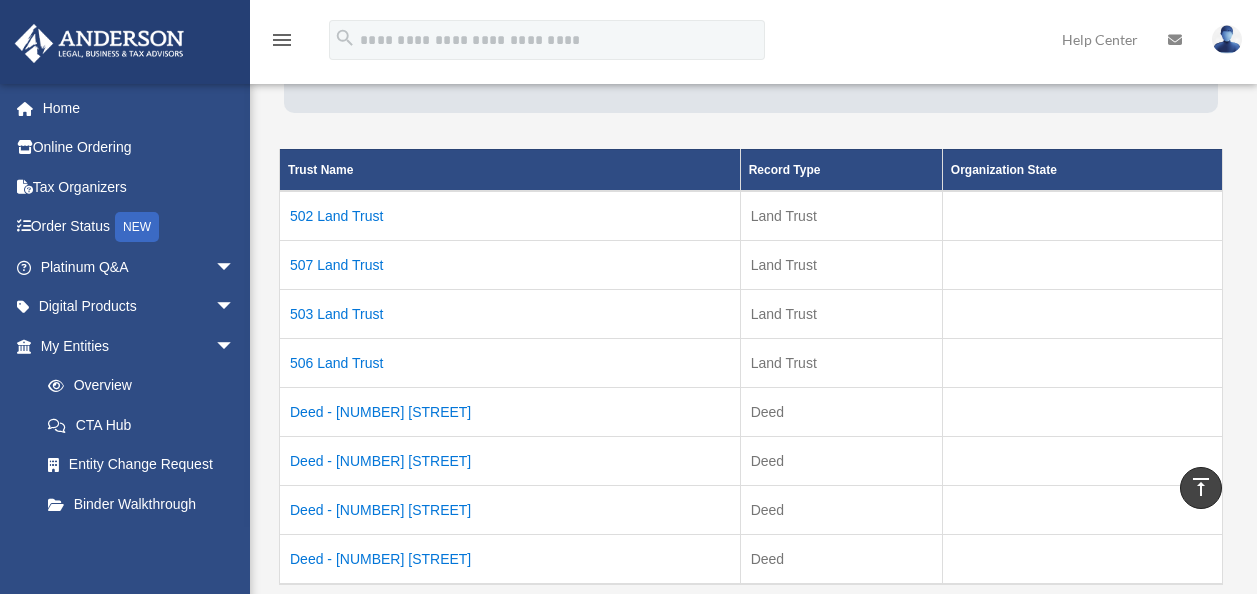 click on "Deed - 502 Myers Park Lane" at bounding box center [510, 411] 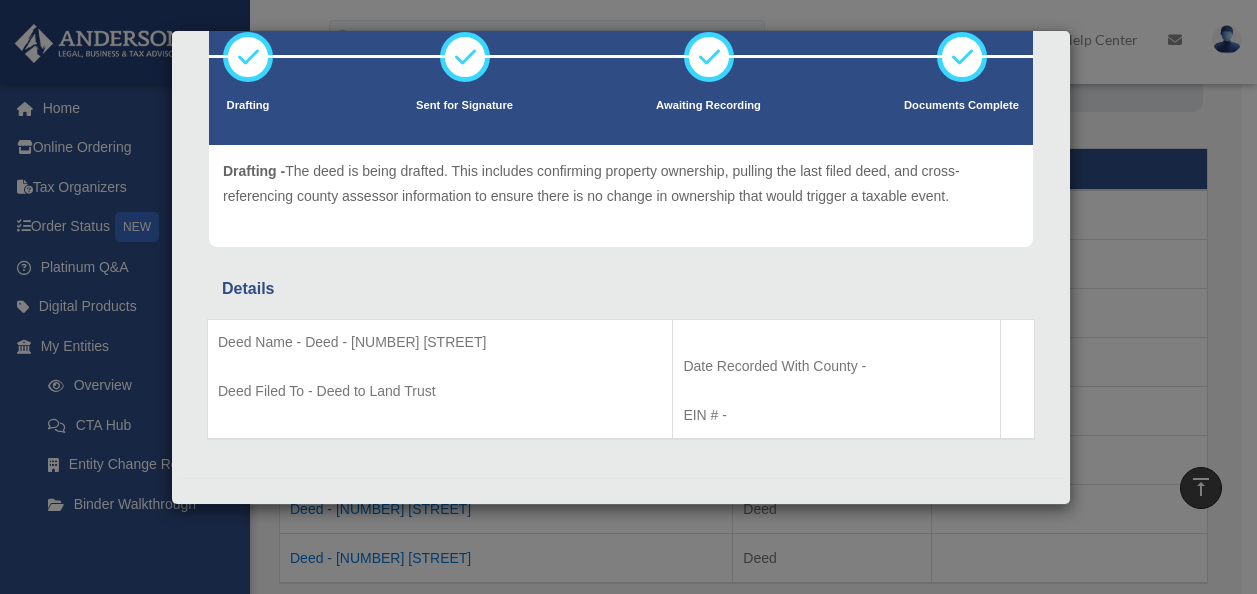 scroll, scrollTop: 148, scrollLeft: 0, axis: vertical 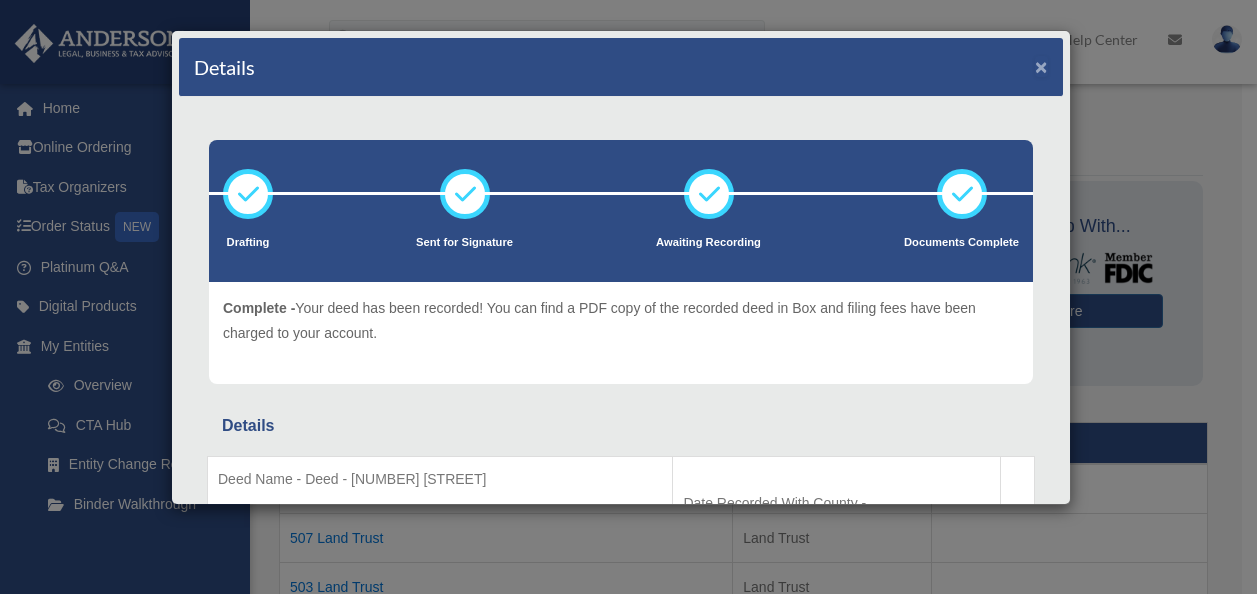 click on "×" at bounding box center (1041, 66) 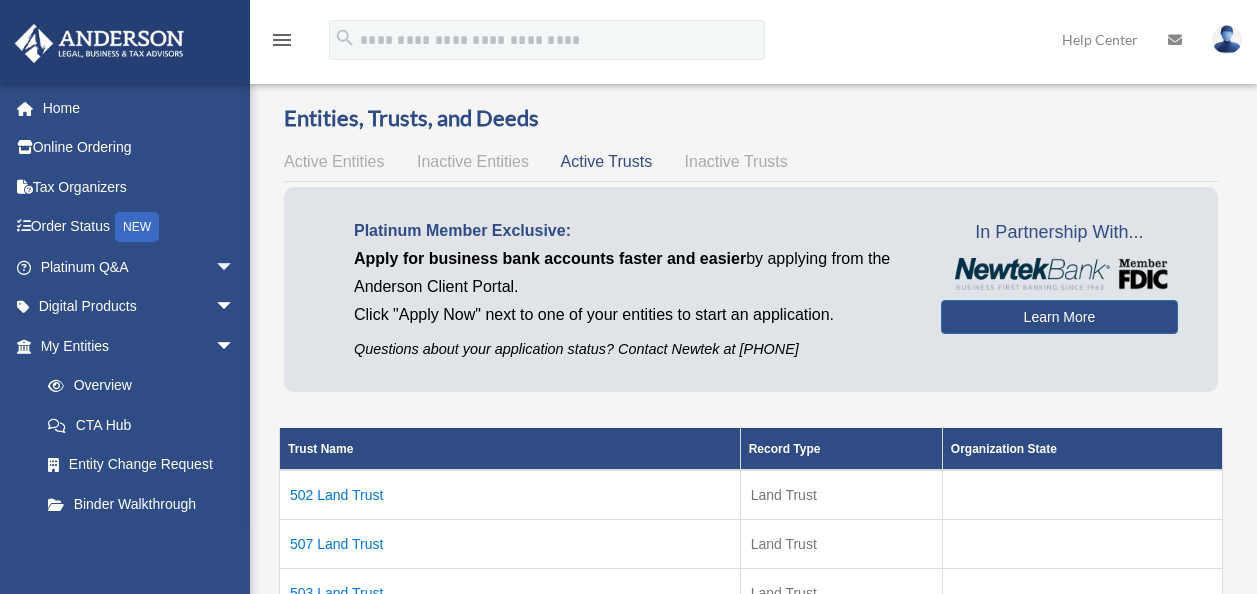 scroll, scrollTop: 39, scrollLeft: 0, axis: vertical 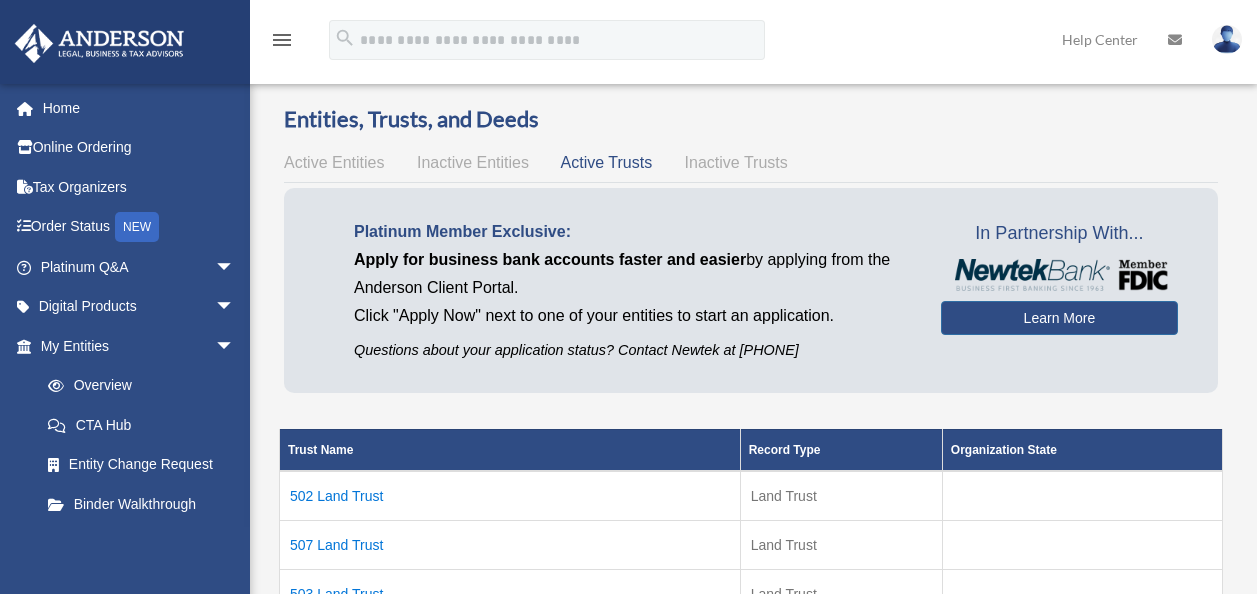 click on "Inactive Trusts" at bounding box center [736, 162] 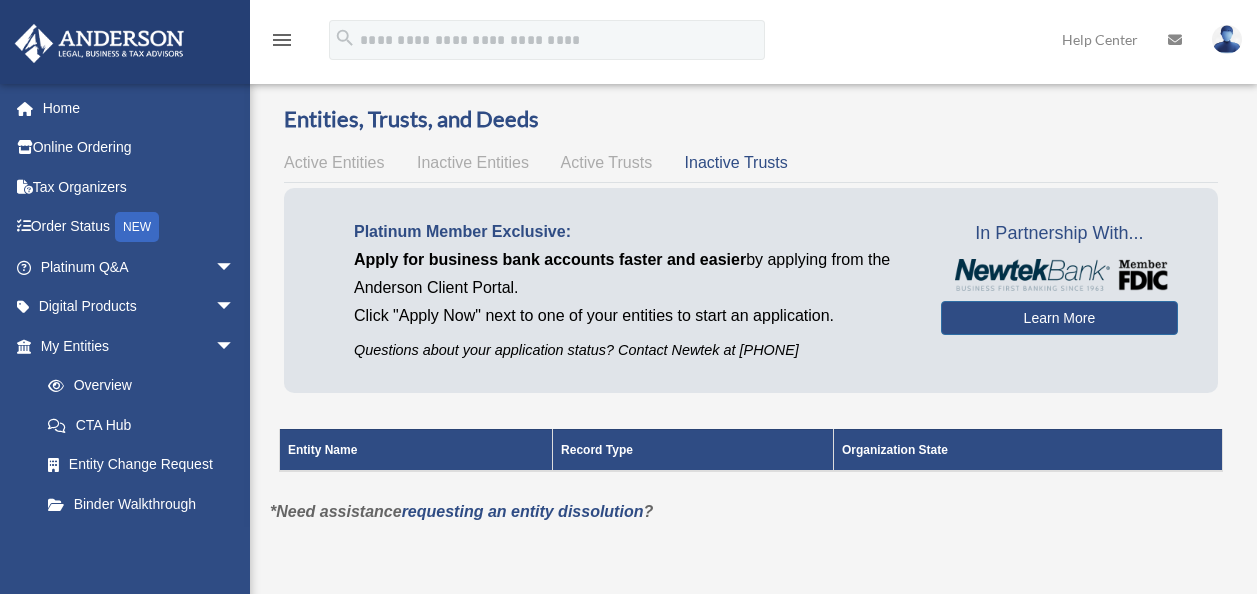 click on "Active Trusts" at bounding box center [607, 162] 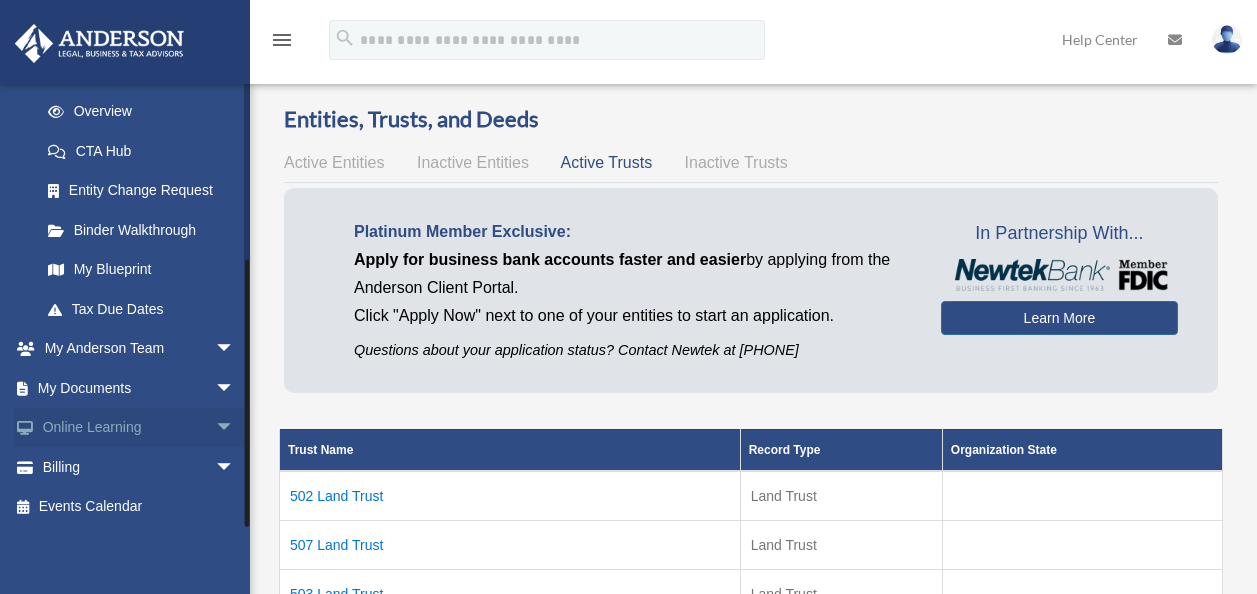 scroll, scrollTop: 277, scrollLeft: 0, axis: vertical 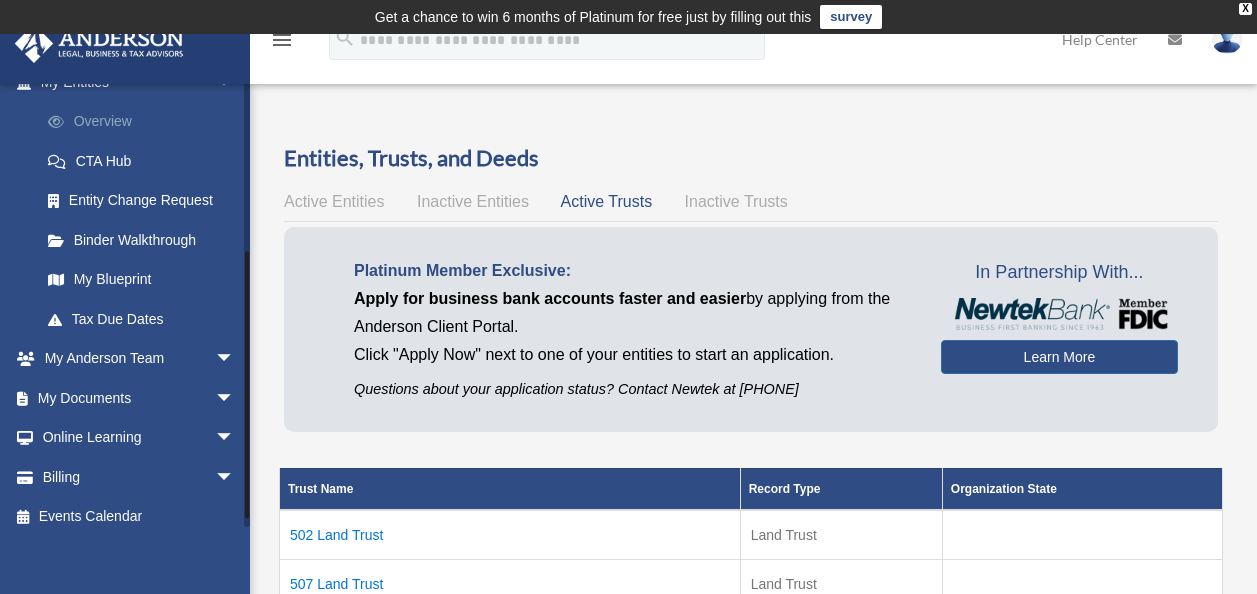 click on "Overview" at bounding box center (146, 122) 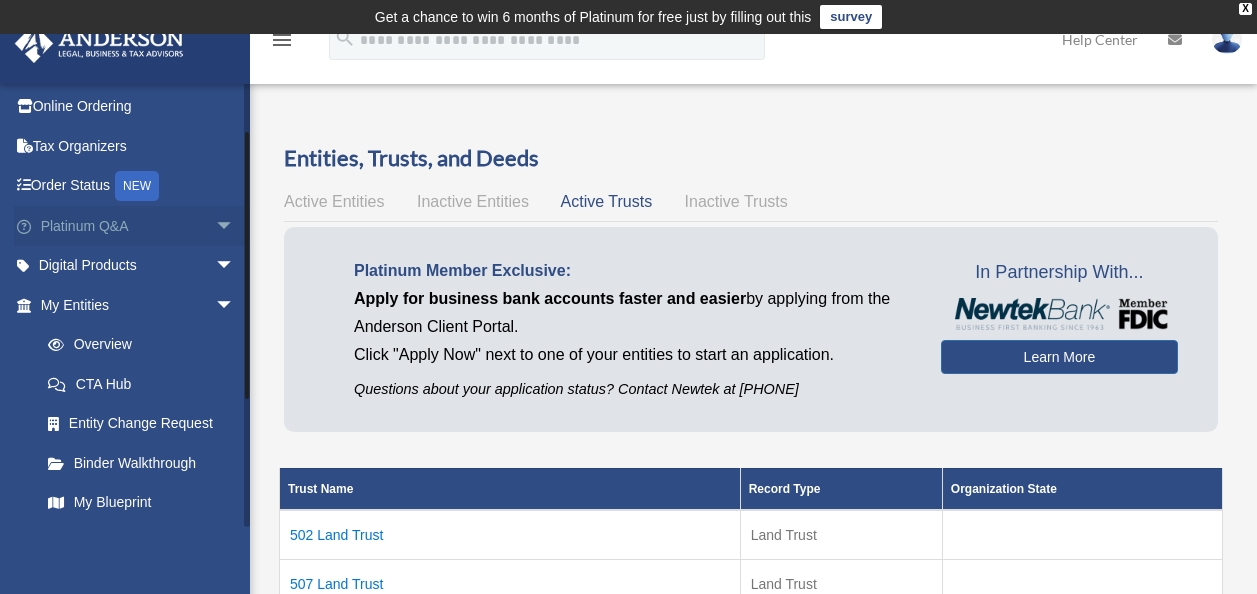 scroll, scrollTop: 34, scrollLeft: 0, axis: vertical 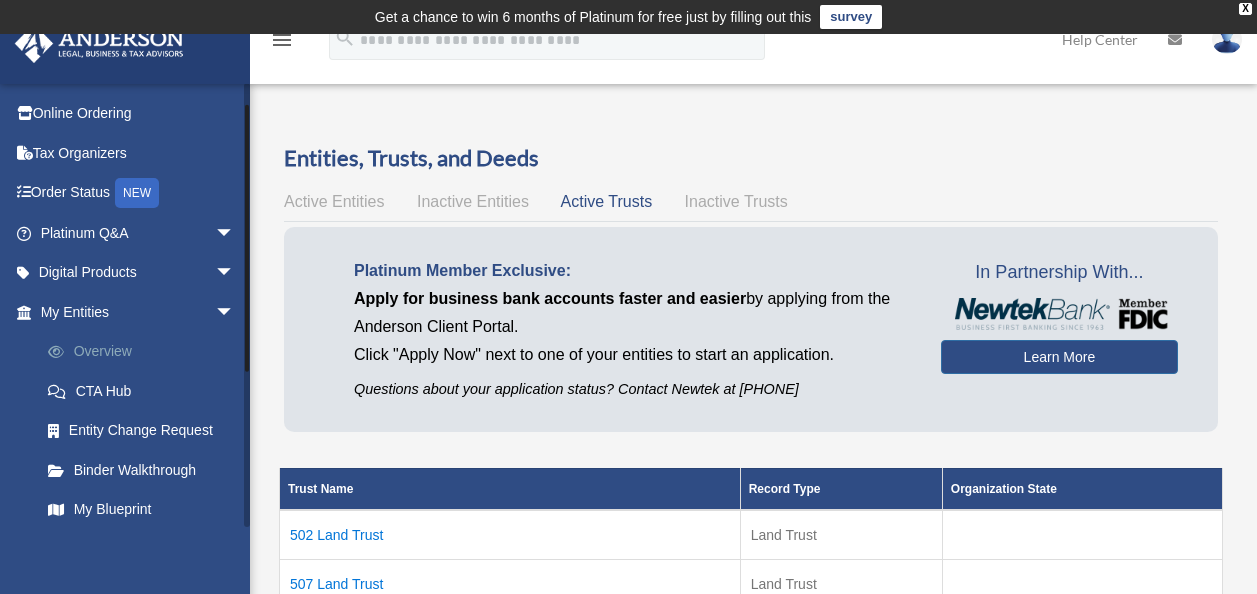 click on "Overview" at bounding box center [146, 352] 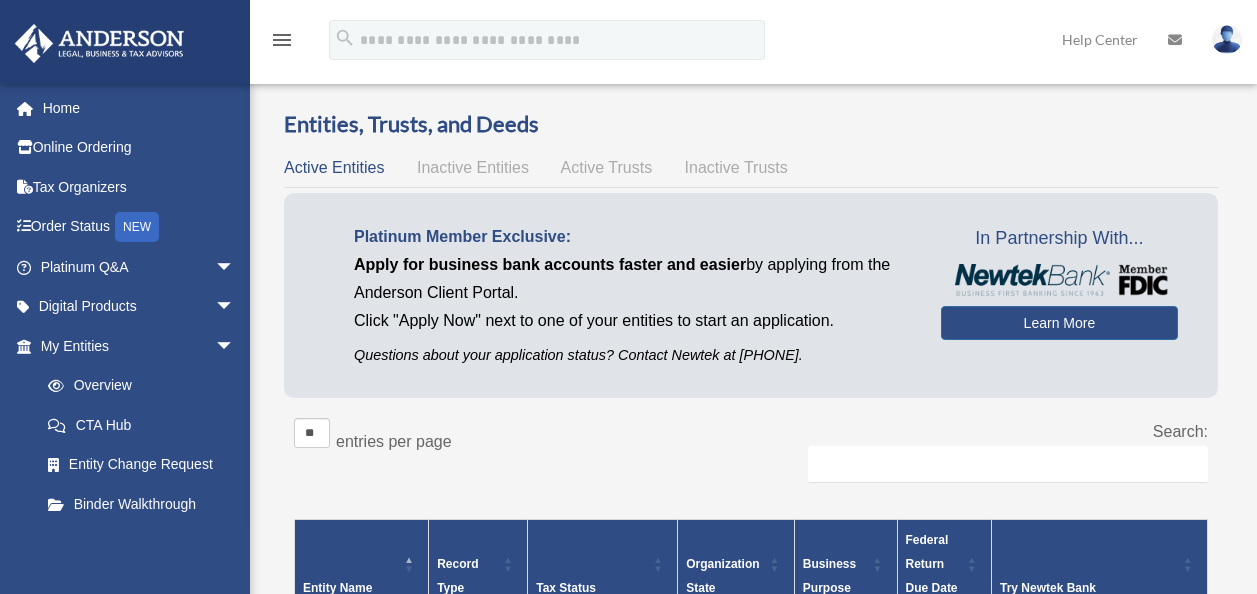 scroll, scrollTop: 0, scrollLeft: 0, axis: both 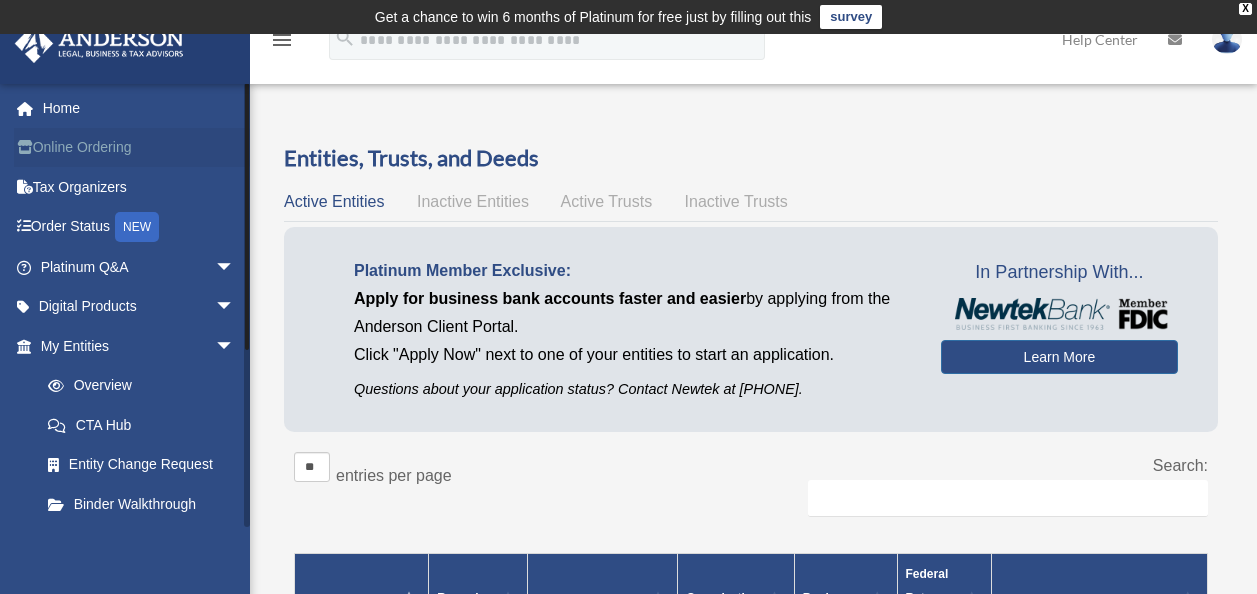 click on "Online Ordering" at bounding box center (139, 148) 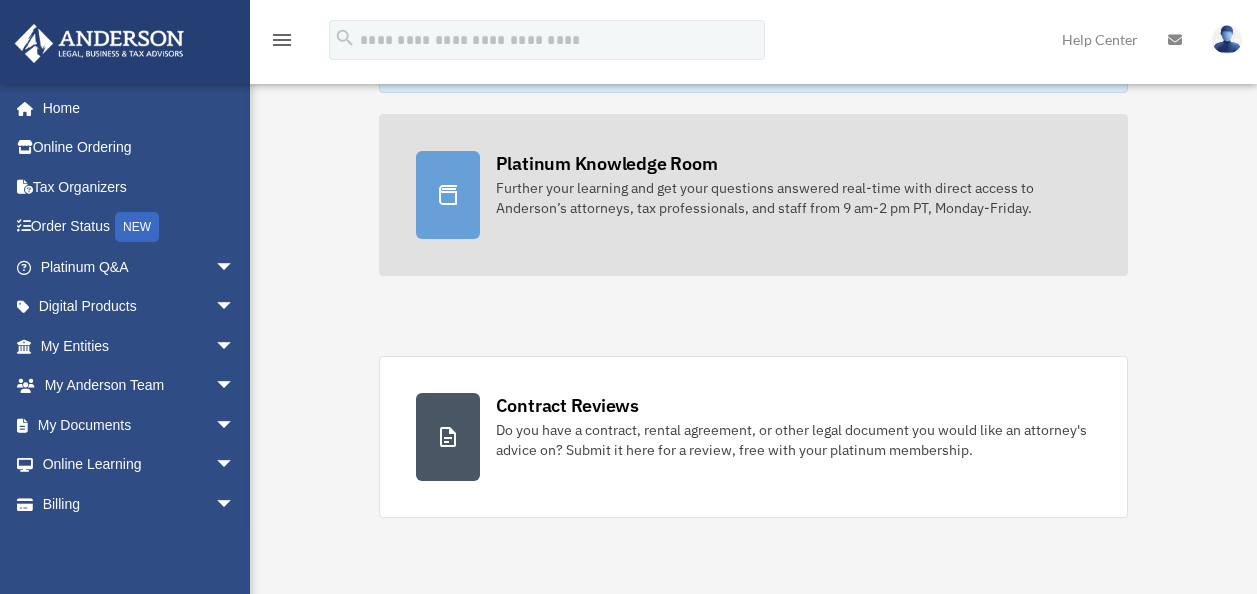 scroll, scrollTop: 151, scrollLeft: 0, axis: vertical 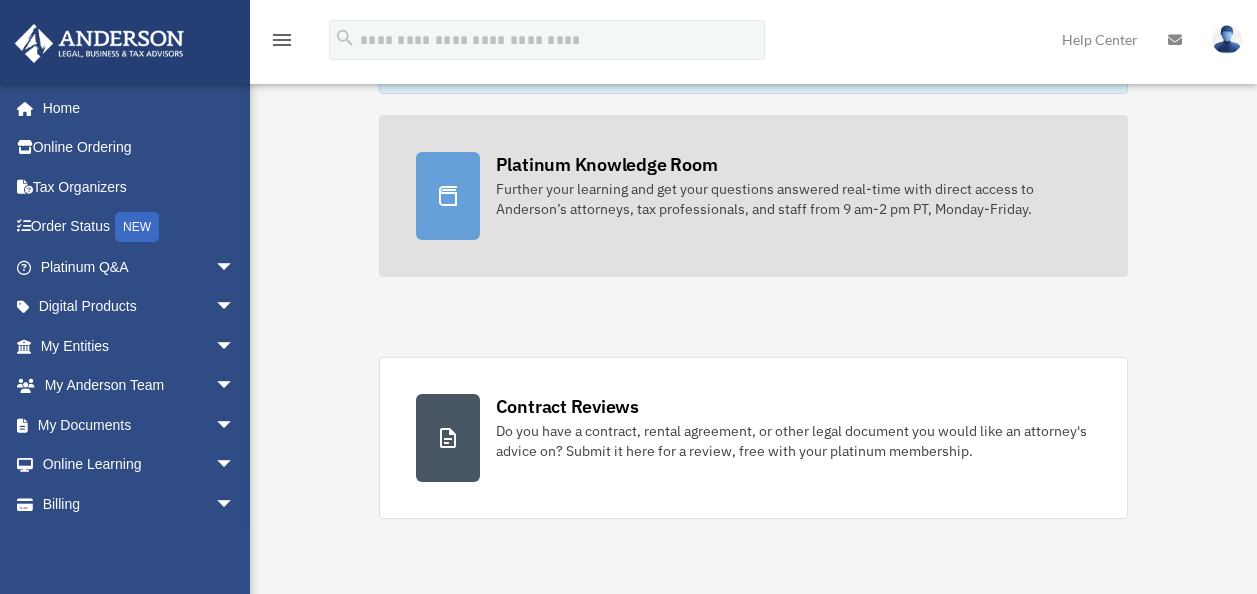 click on "Further your learning and get your questions answered real-time with direct access to Anderson’s attorneys, tax professionals, and staff from 9 am-2 pm PT, Monday-Friday." at bounding box center [794, 199] 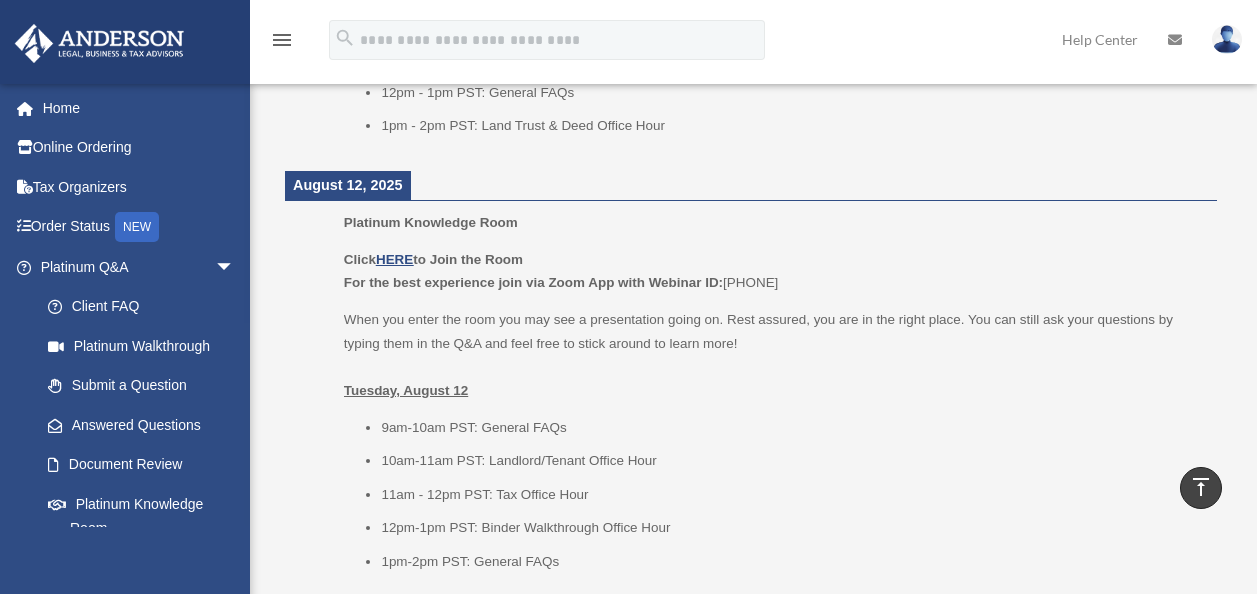 scroll, scrollTop: 1637, scrollLeft: 0, axis: vertical 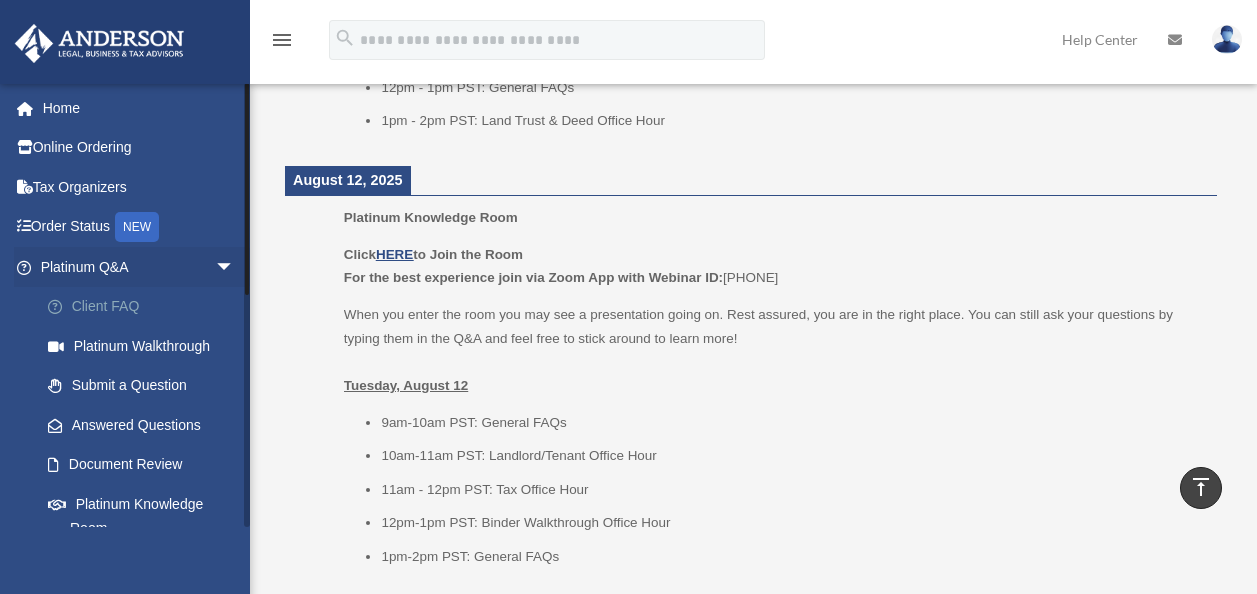 click on "Client FAQ" at bounding box center [146, 307] 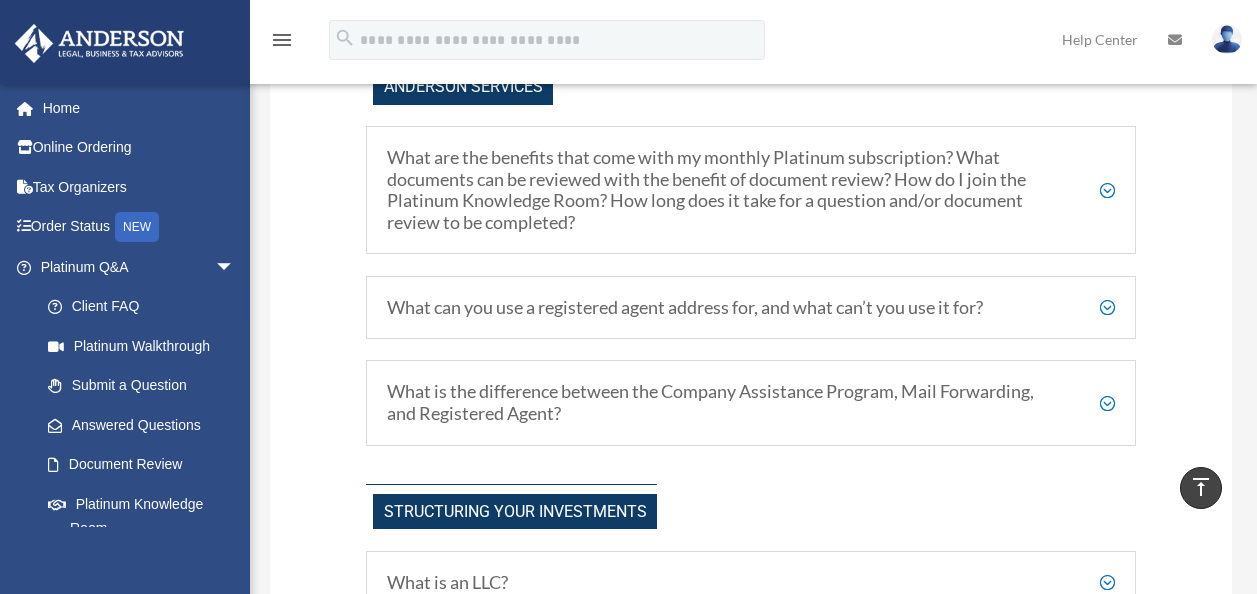 scroll, scrollTop: 587, scrollLeft: 0, axis: vertical 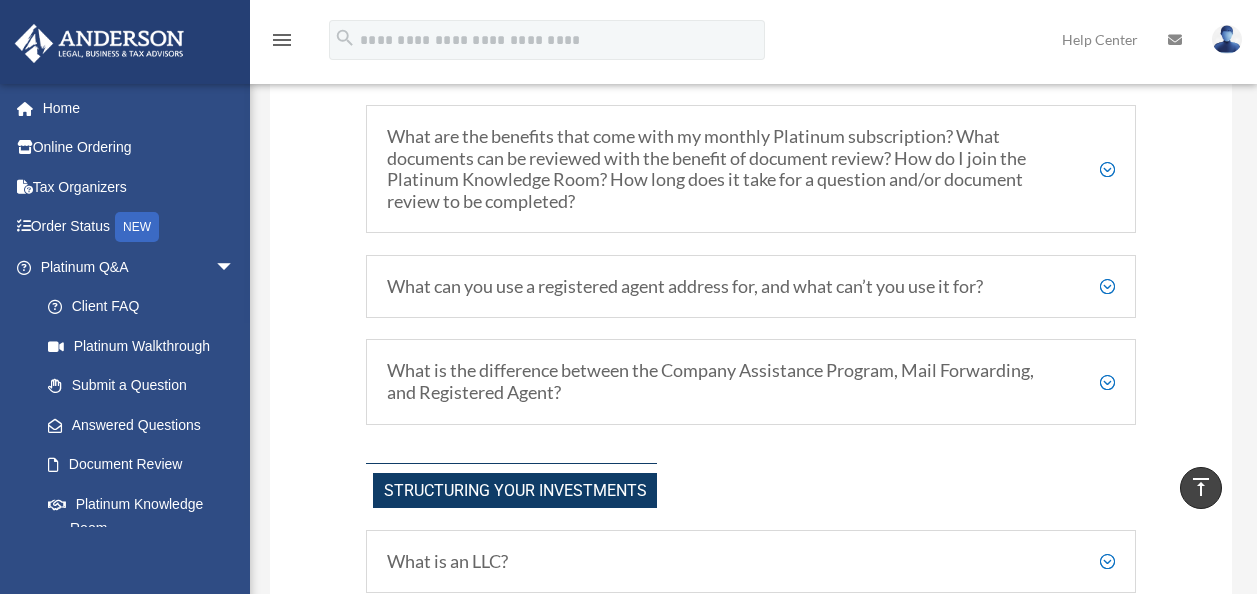click on "What can you use a registered agent address for, and what can’t you use it for?" at bounding box center (751, 287) 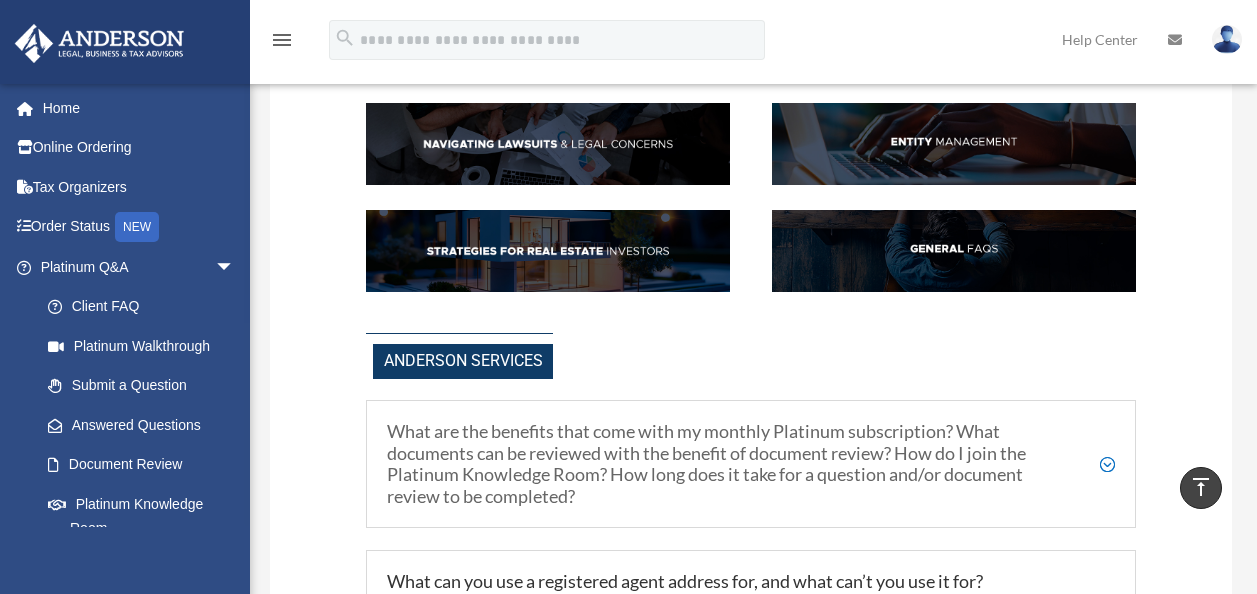 scroll, scrollTop: 291, scrollLeft: 0, axis: vertical 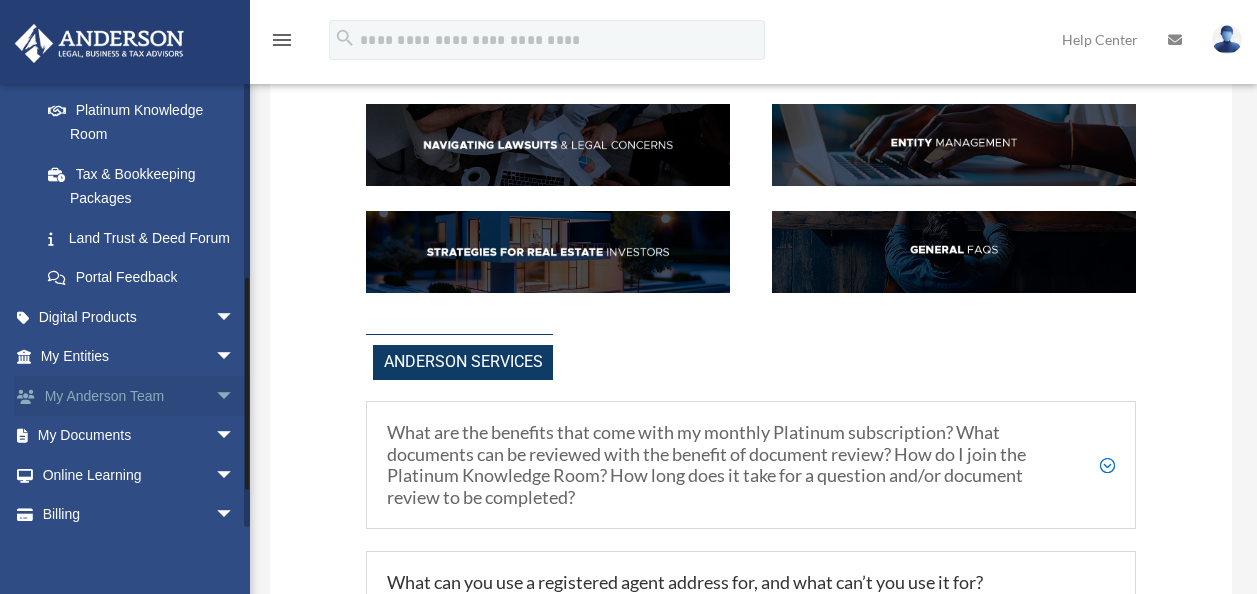 click on "My Anderson Team arrow_drop_down" at bounding box center (139, 396) 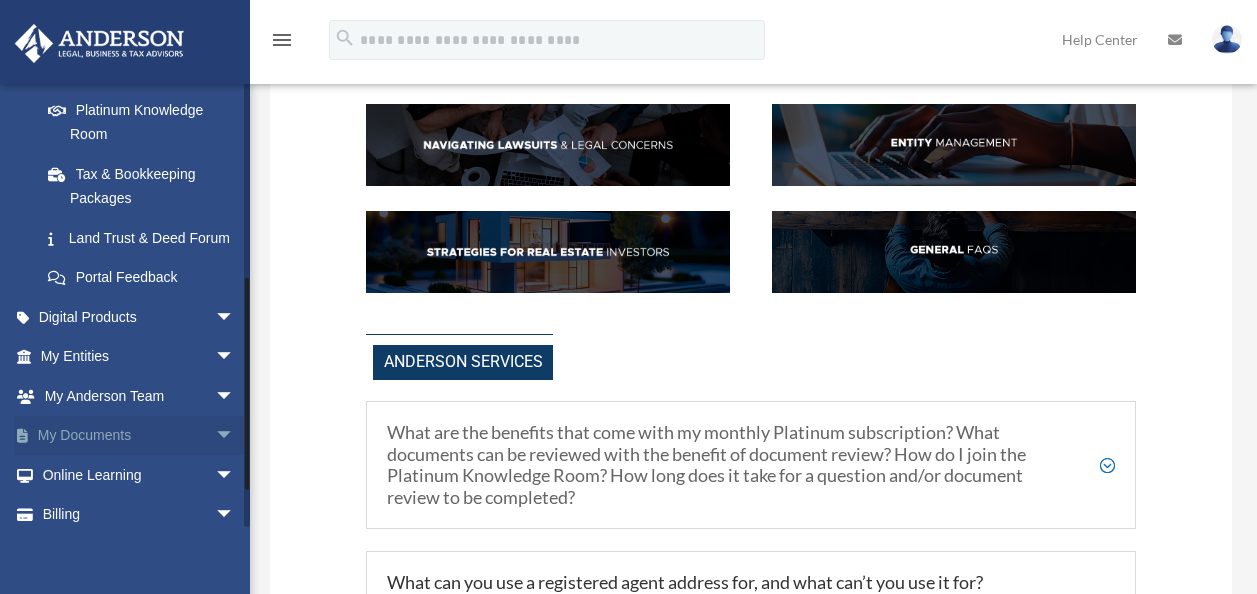 click on "My Documents arrow_drop_down" at bounding box center [139, 436] 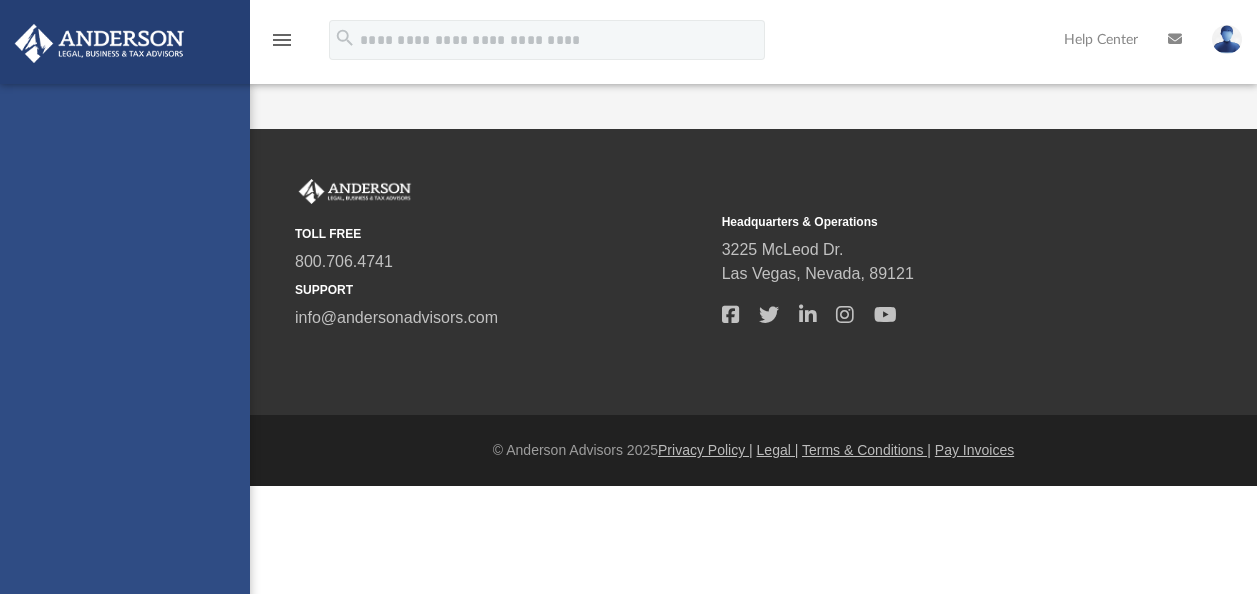 scroll, scrollTop: 0, scrollLeft: 0, axis: both 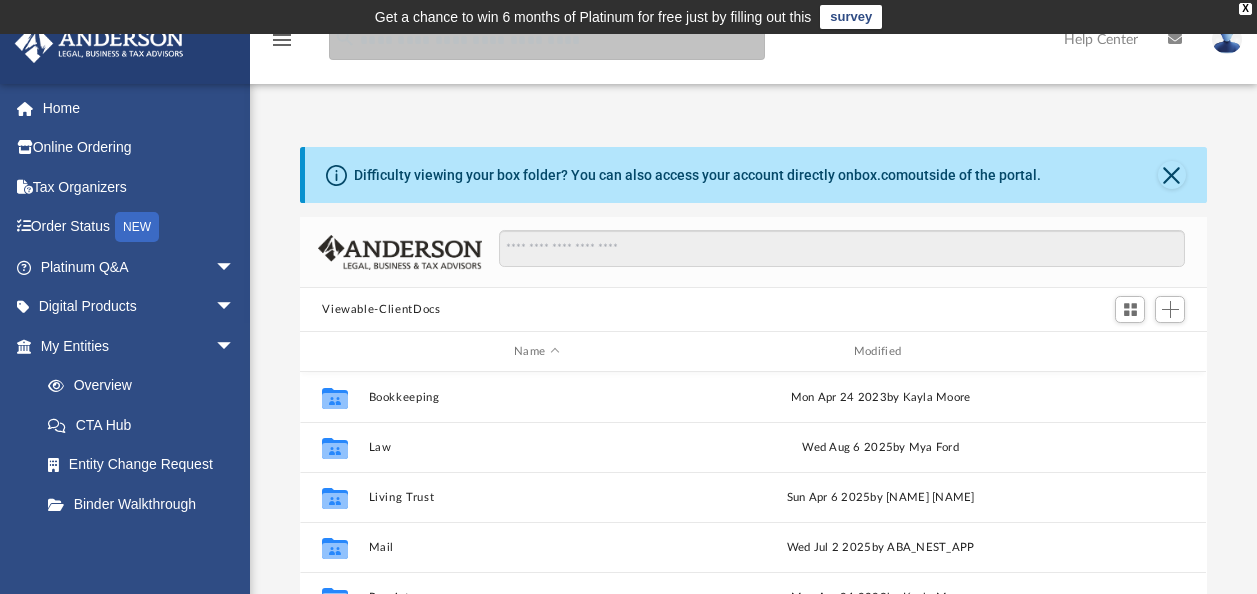 click at bounding box center [547, 40] 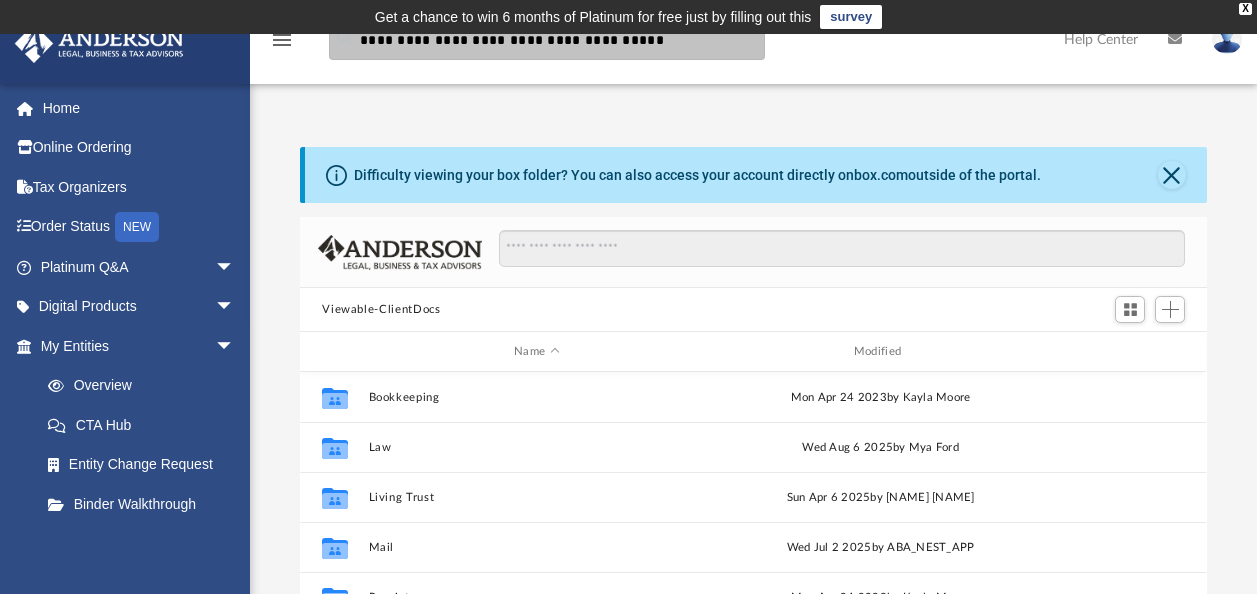 type on "**********" 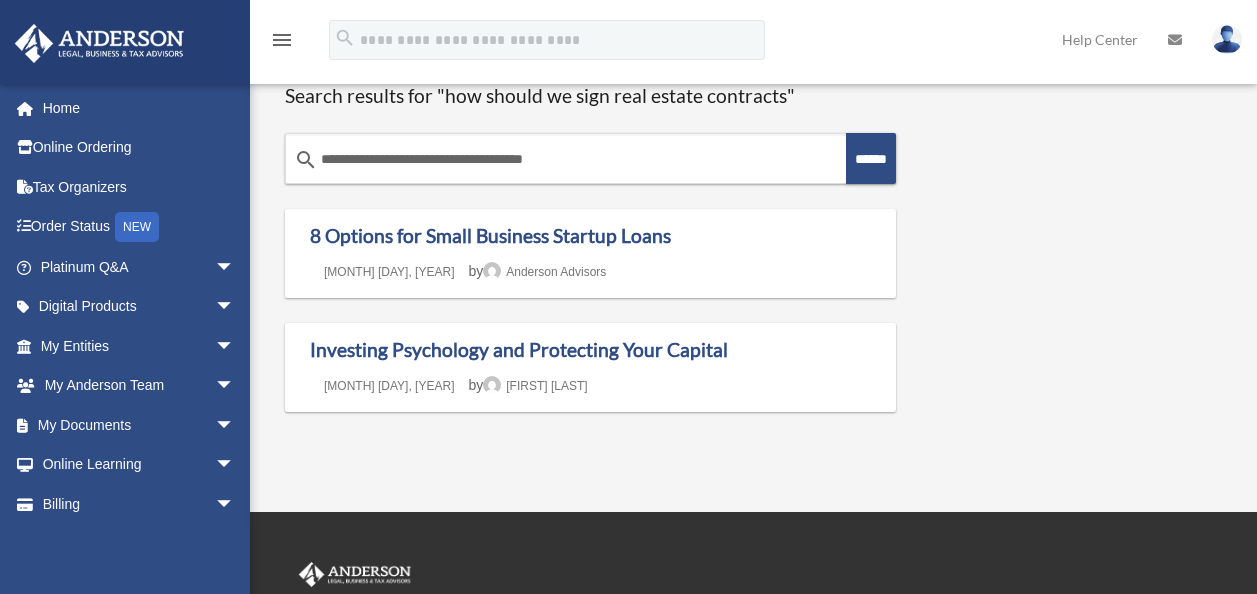 scroll, scrollTop: 0, scrollLeft: 0, axis: both 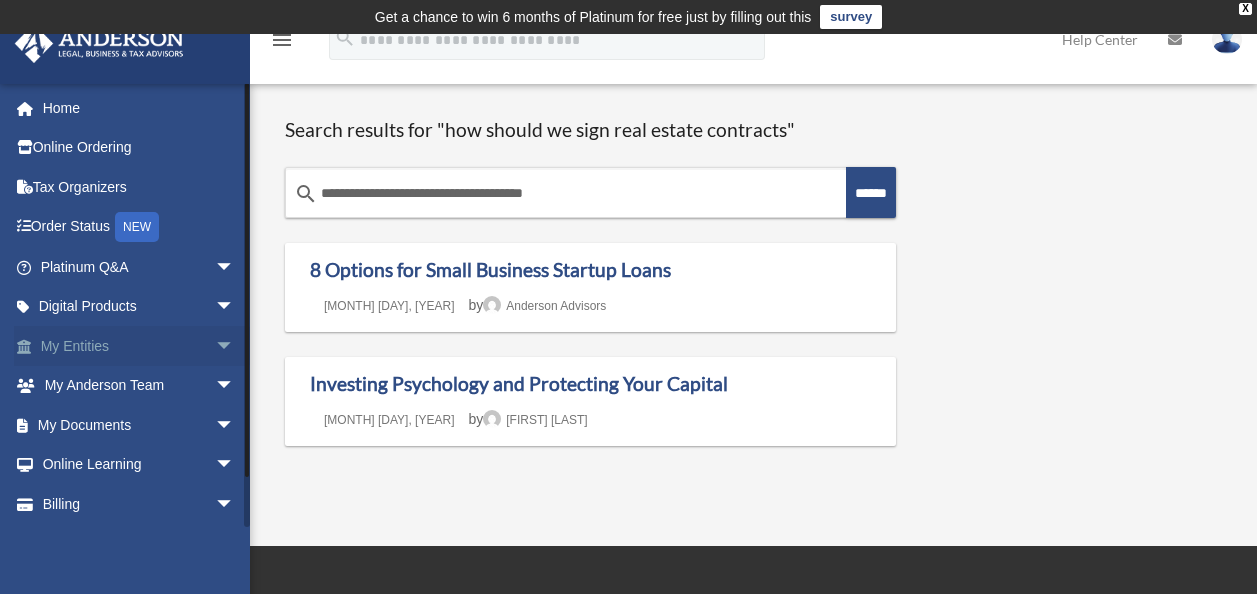 click on "My Entities arrow_drop_down" at bounding box center (139, 346) 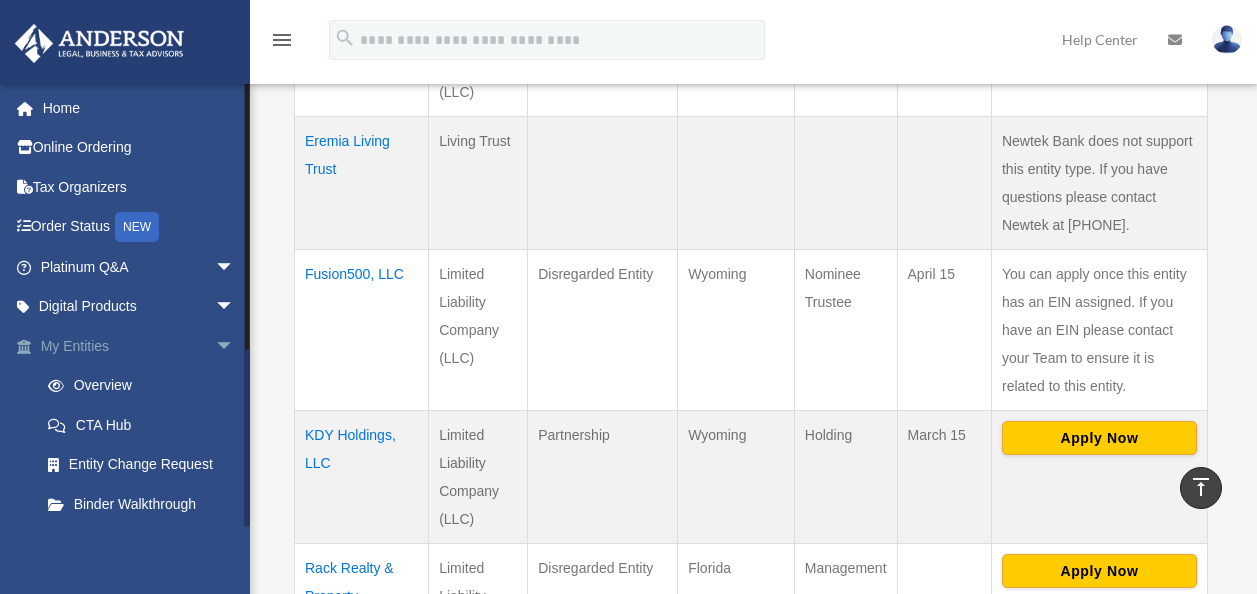 scroll, scrollTop: 794, scrollLeft: 0, axis: vertical 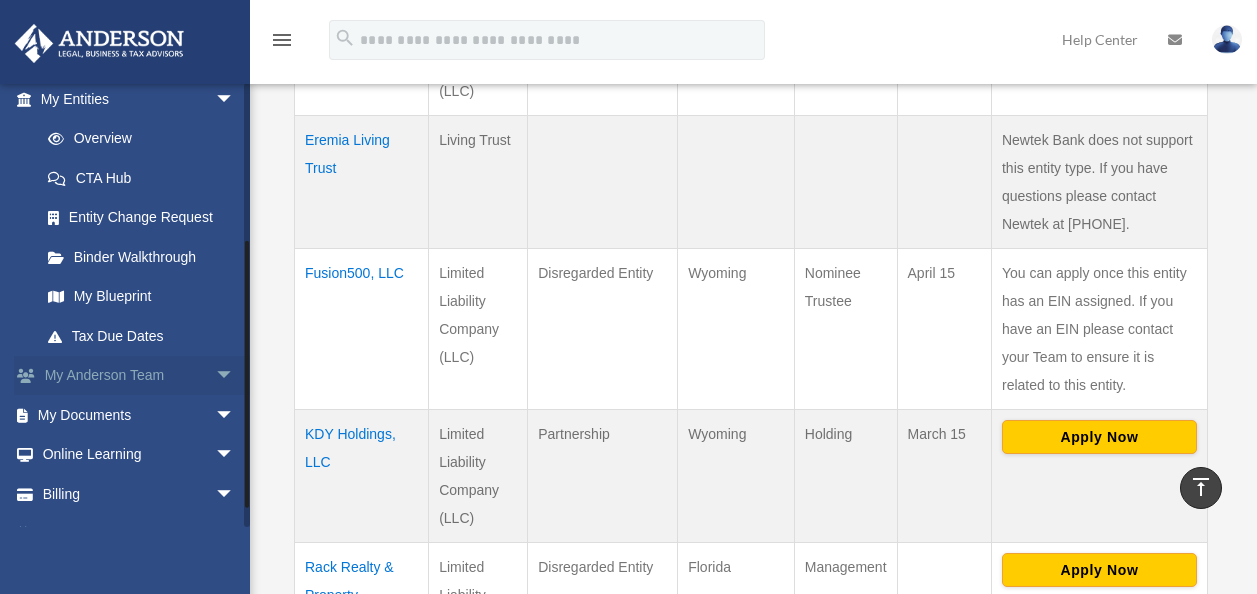 click on "arrow_drop_down" at bounding box center [235, 376] 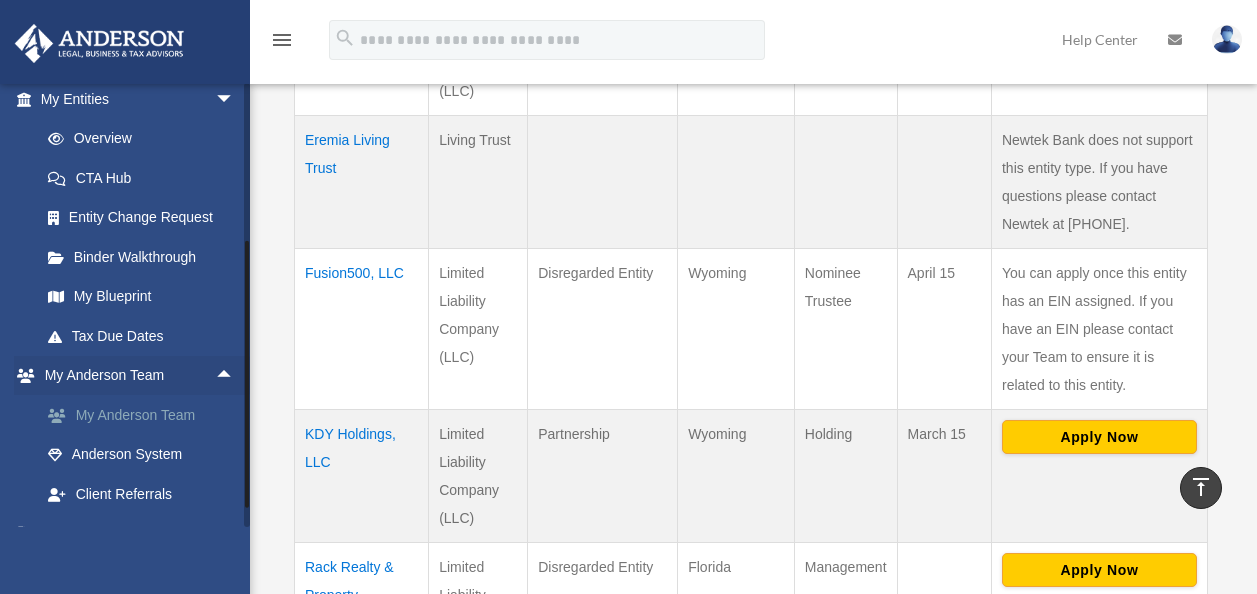 click on "My Anderson Team" at bounding box center [146, 415] 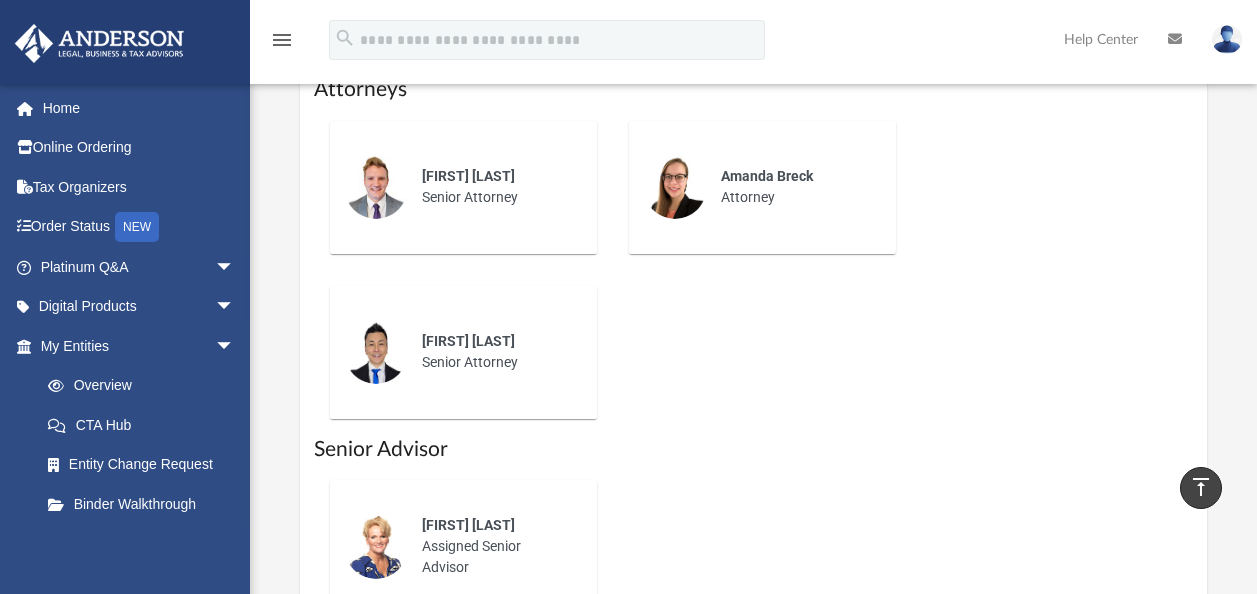 scroll, scrollTop: 1619, scrollLeft: 0, axis: vertical 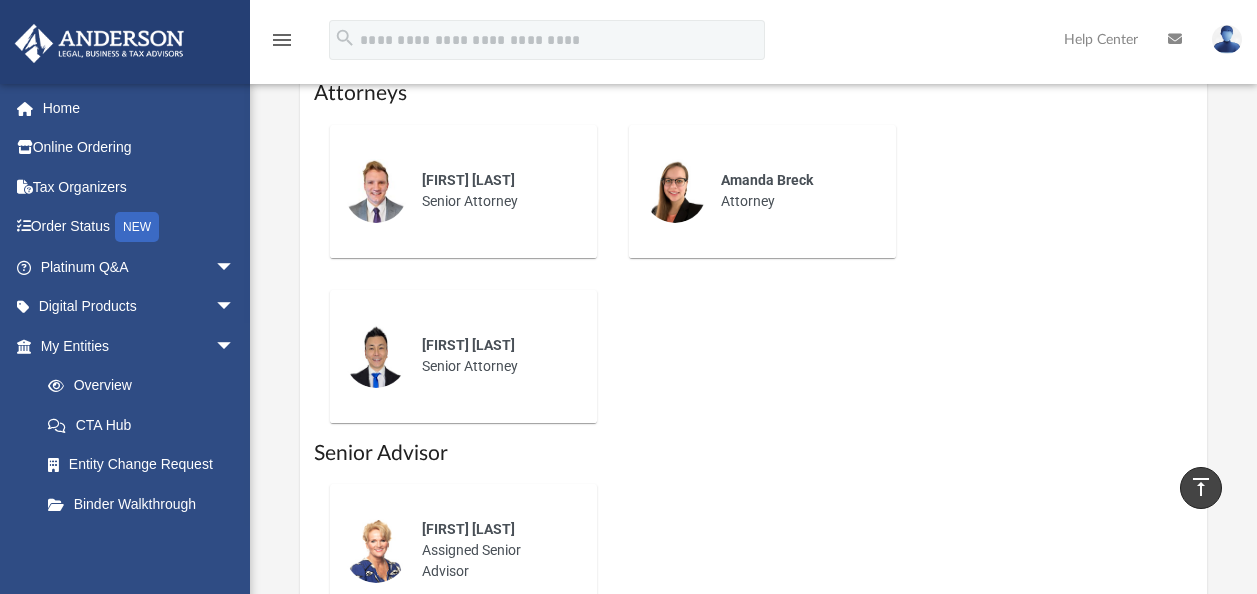 click on "[FIRST] [LAST]" at bounding box center (468, 180) 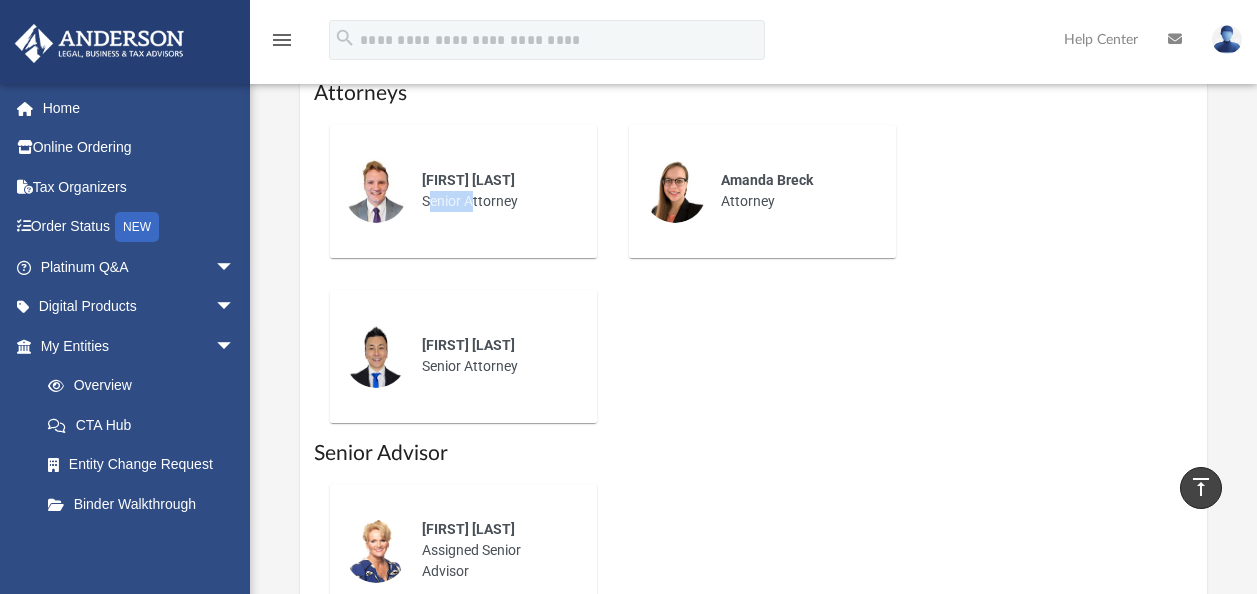 click on "[FIRST] [LAST]  [TITLE]" at bounding box center (495, 191) 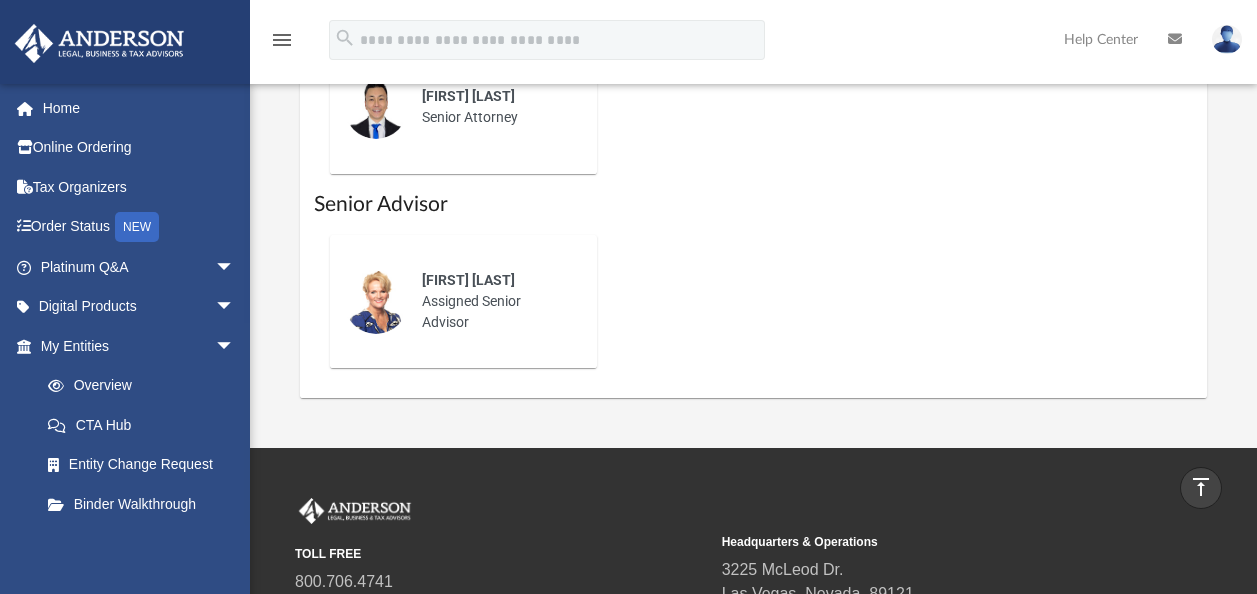 scroll, scrollTop: 1869, scrollLeft: 0, axis: vertical 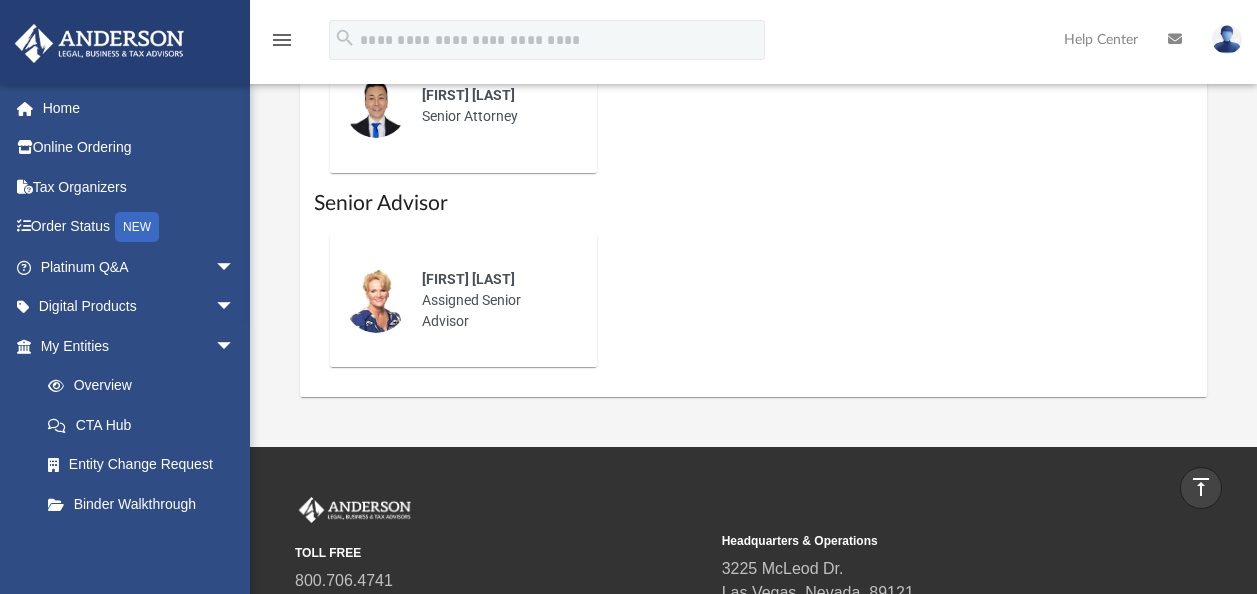 click on "[FIRST] [LAST]" at bounding box center (468, 279) 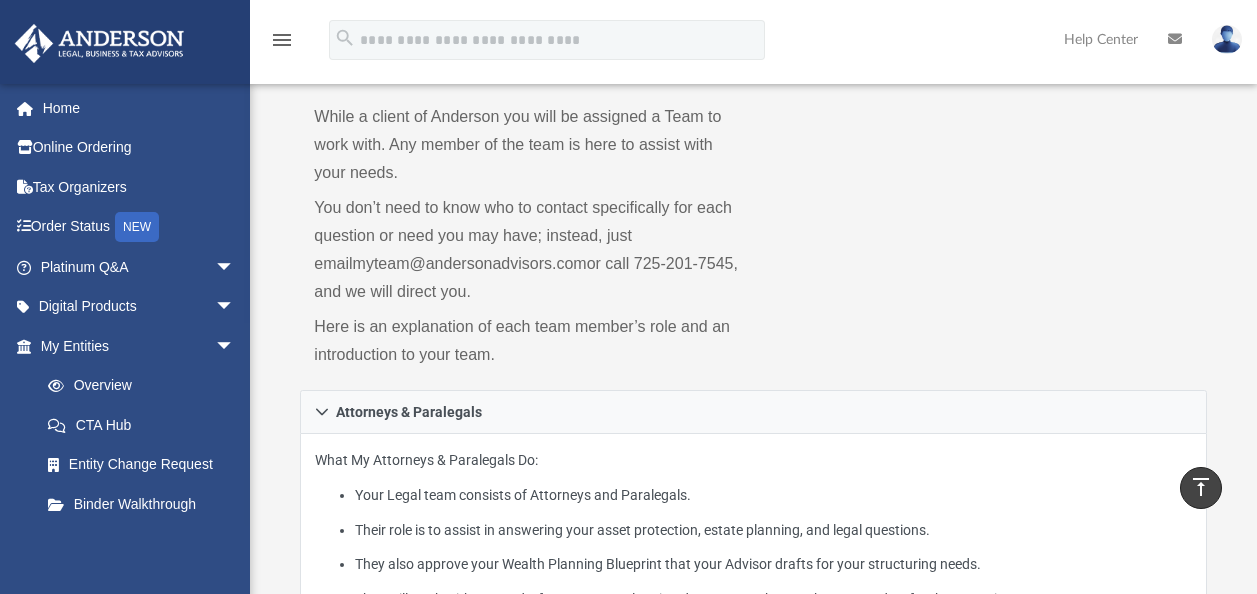 scroll, scrollTop: 0, scrollLeft: 0, axis: both 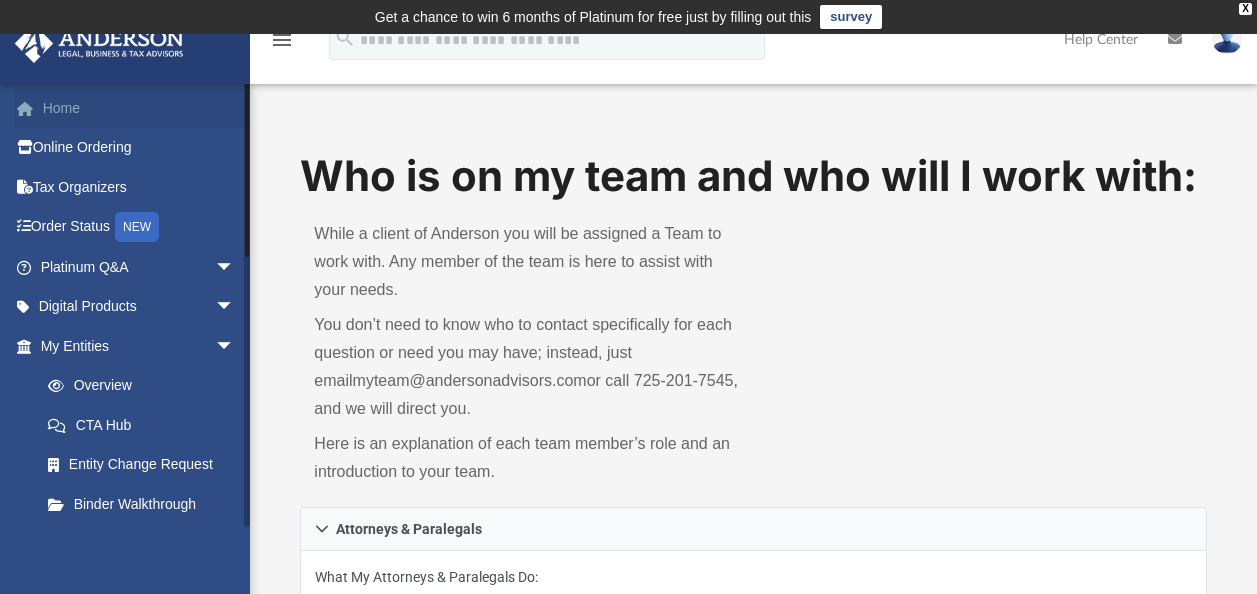 click on "Home" at bounding box center (139, 108) 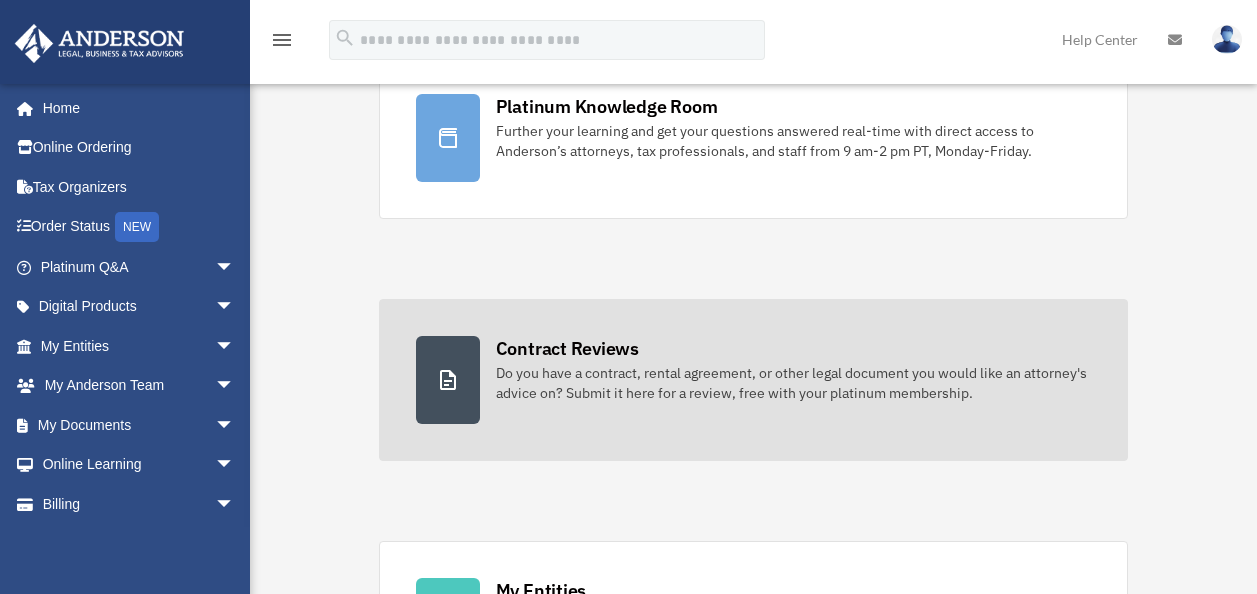 scroll, scrollTop: 211, scrollLeft: 0, axis: vertical 